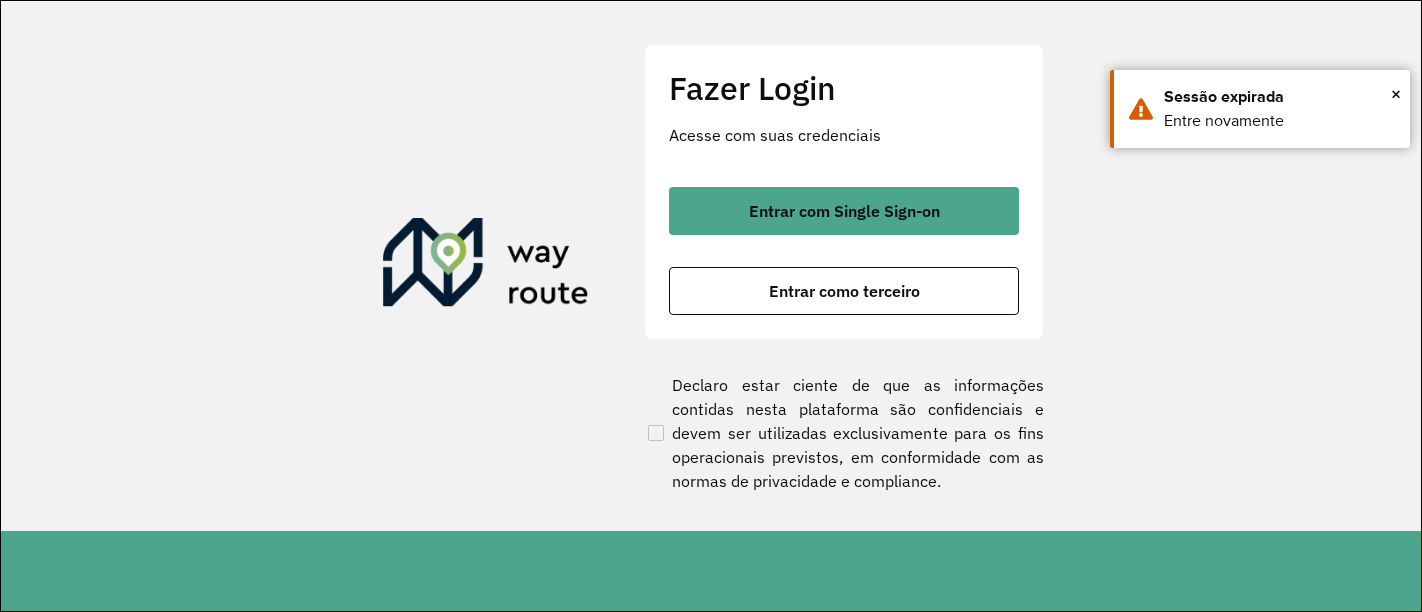 scroll, scrollTop: 0, scrollLeft: 0, axis: both 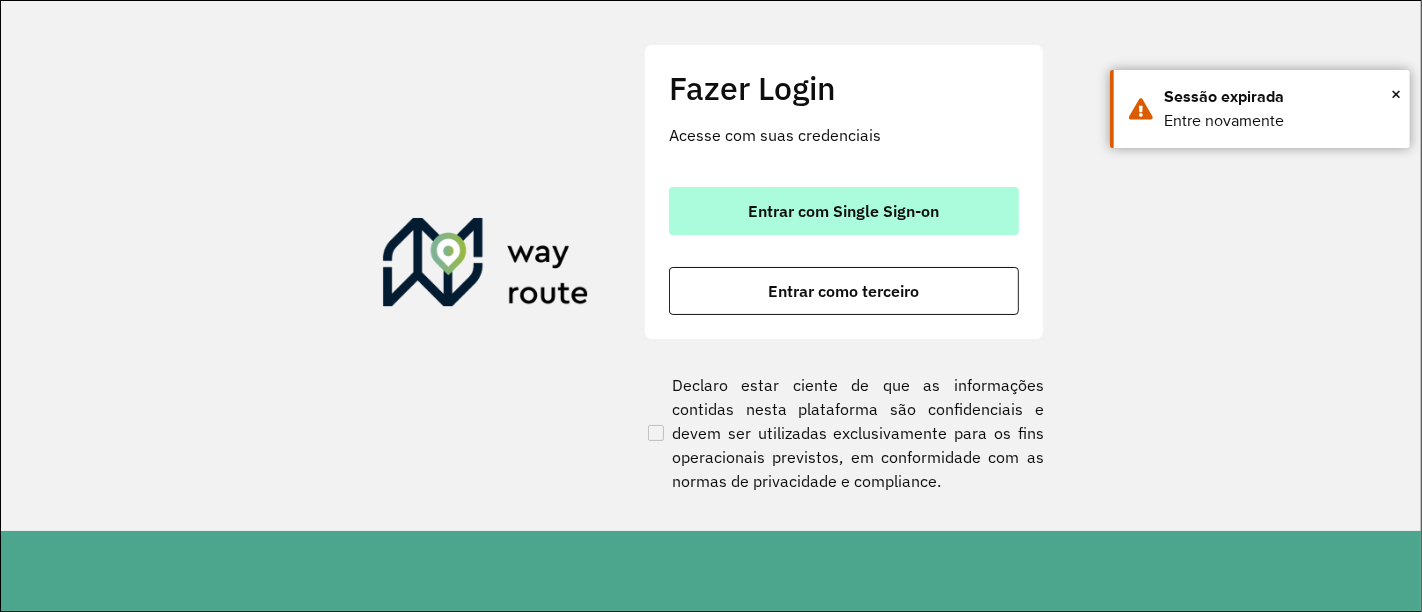 click on "Entrar com Single Sign-on" at bounding box center (844, 211) 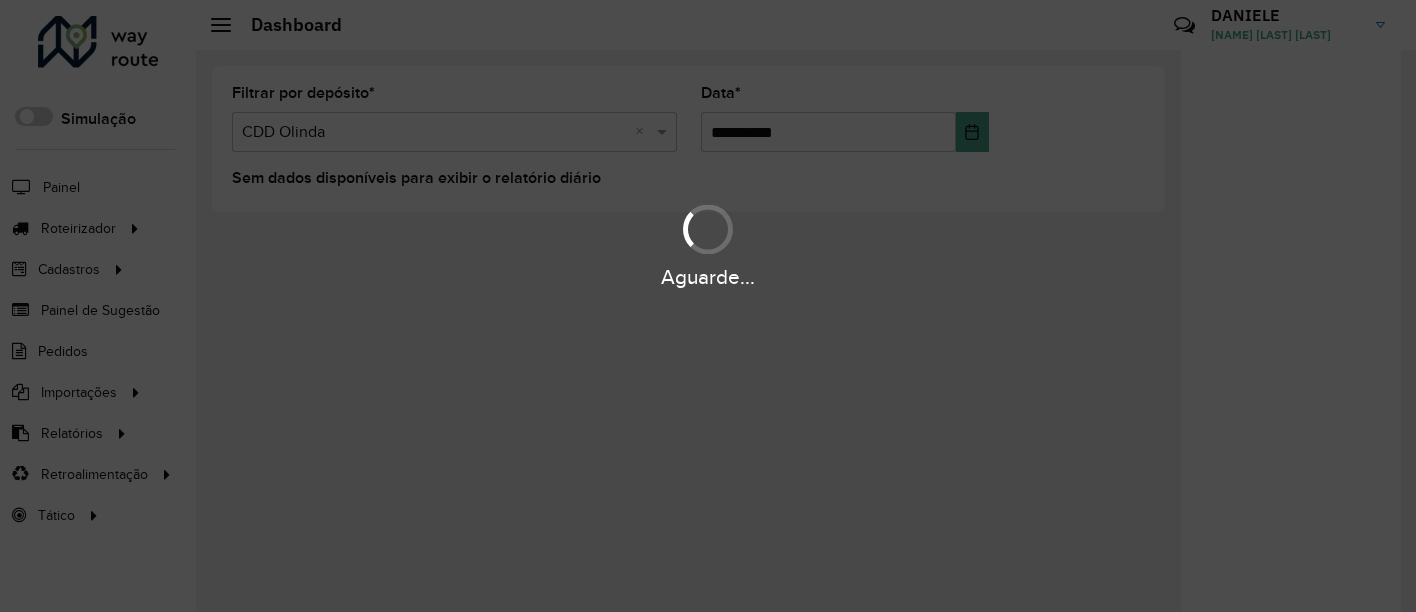 scroll, scrollTop: 0, scrollLeft: 0, axis: both 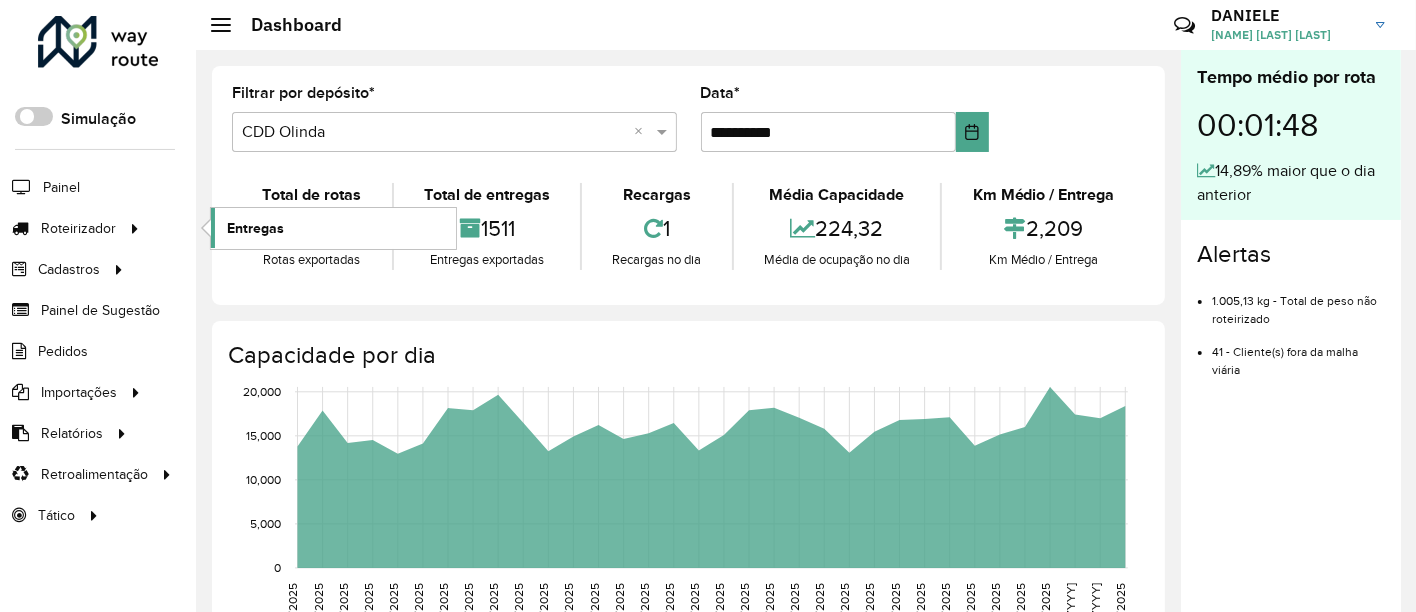 click on "Entregas" 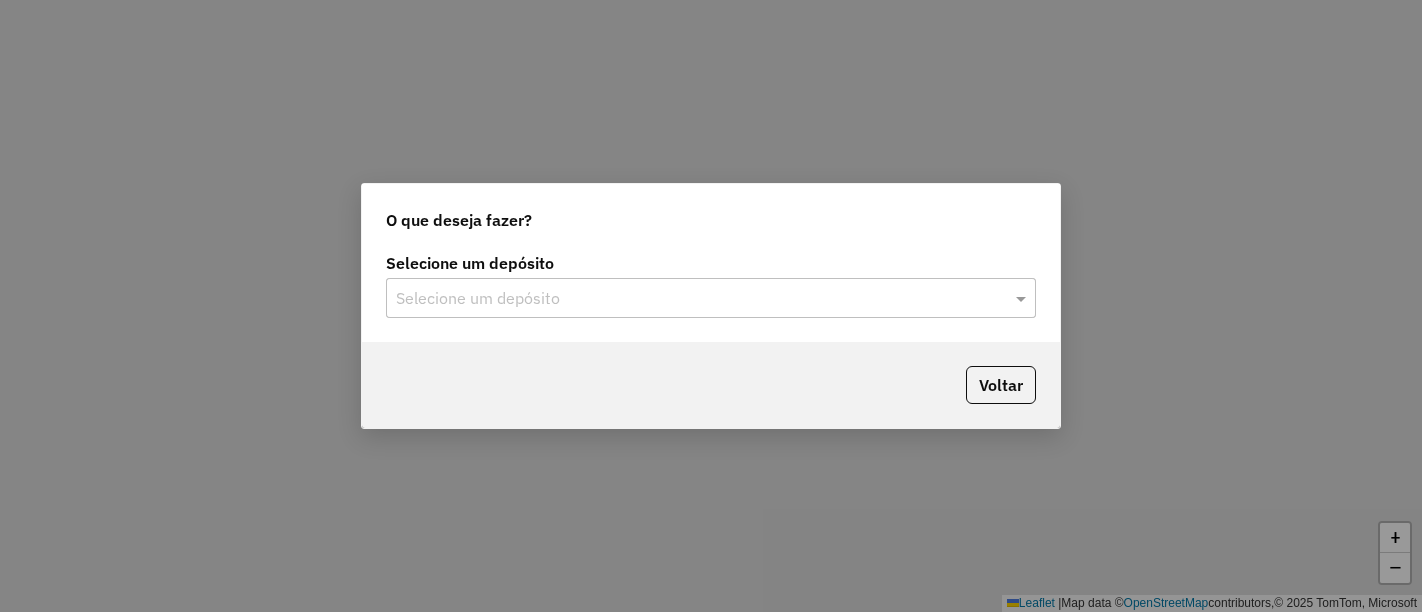 scroll, scrollTop: 0, scrollLeft: 0, axis: both 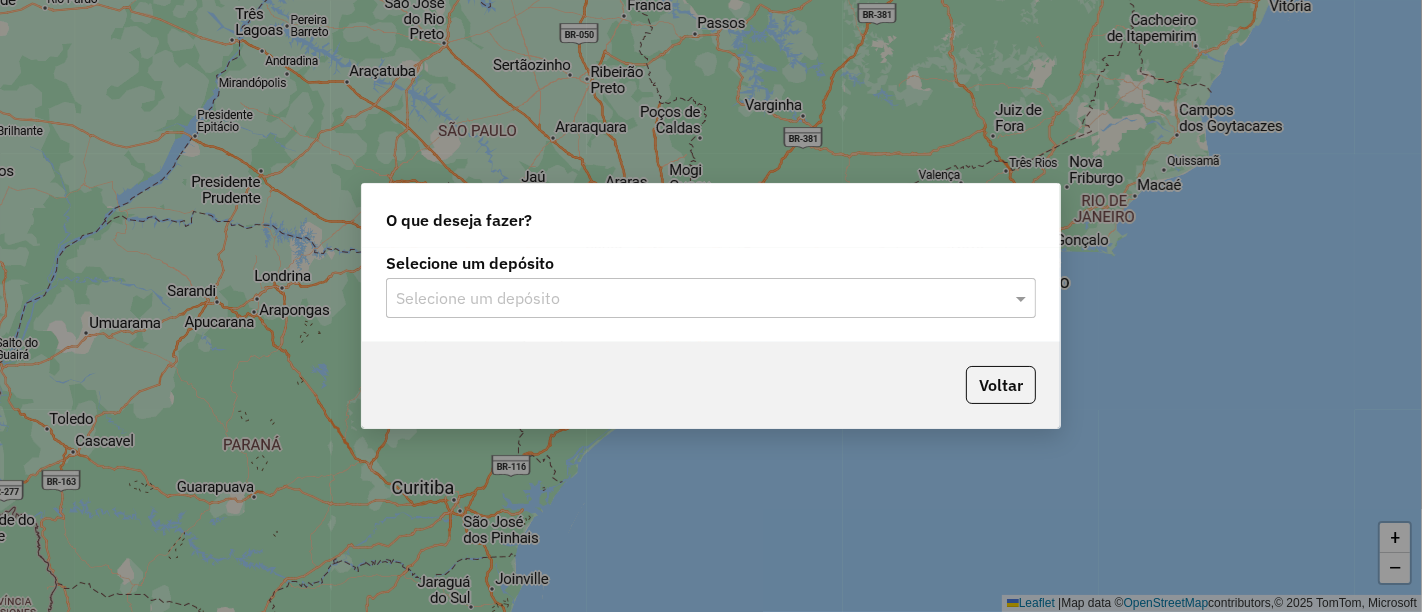 type on "*" 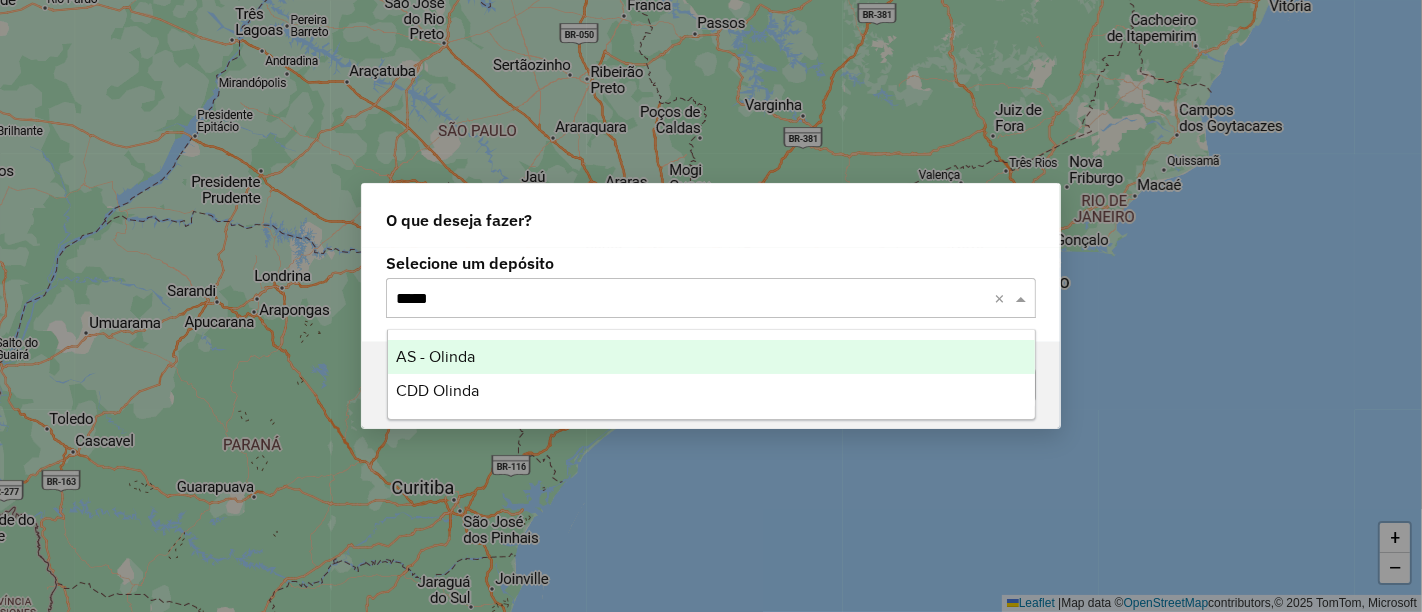 type on "******" 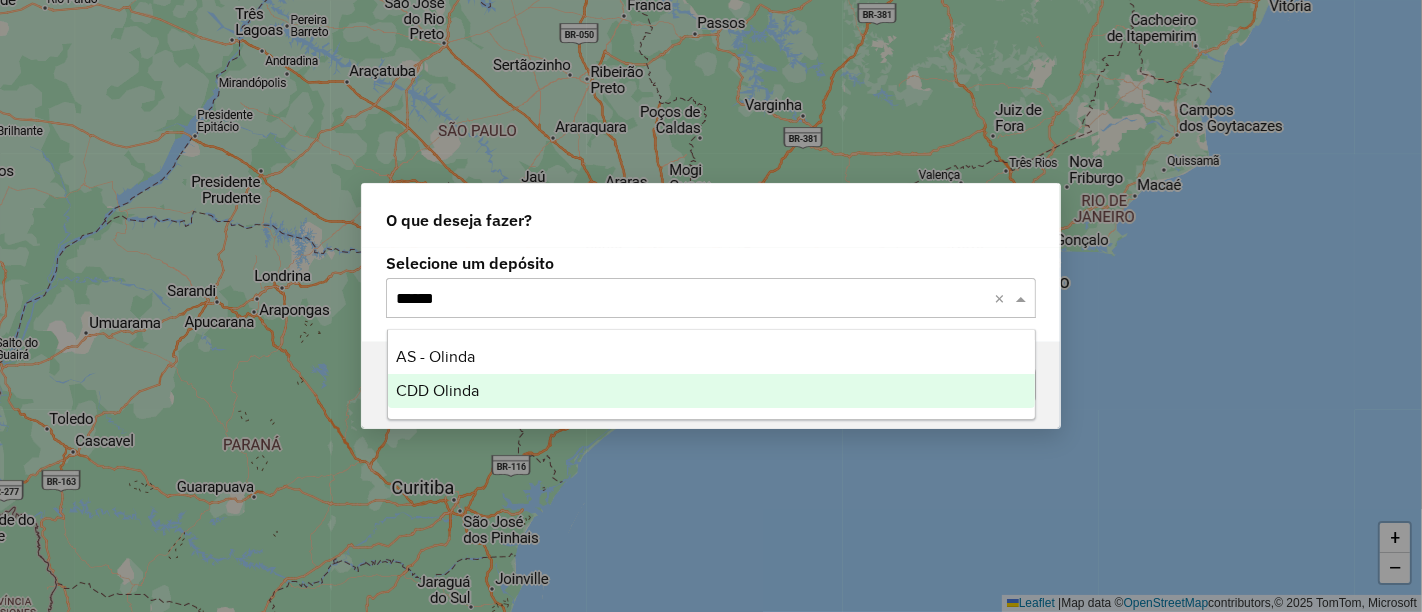 type 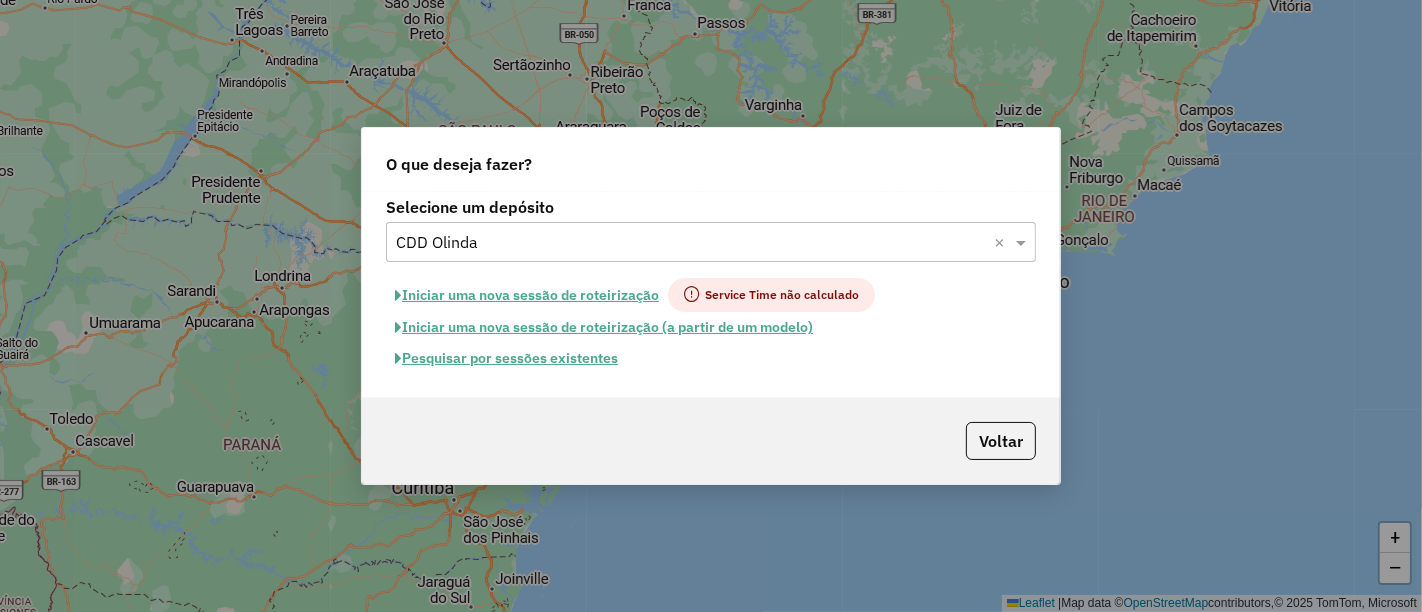 click on "Pesquisar por sessões existentes" 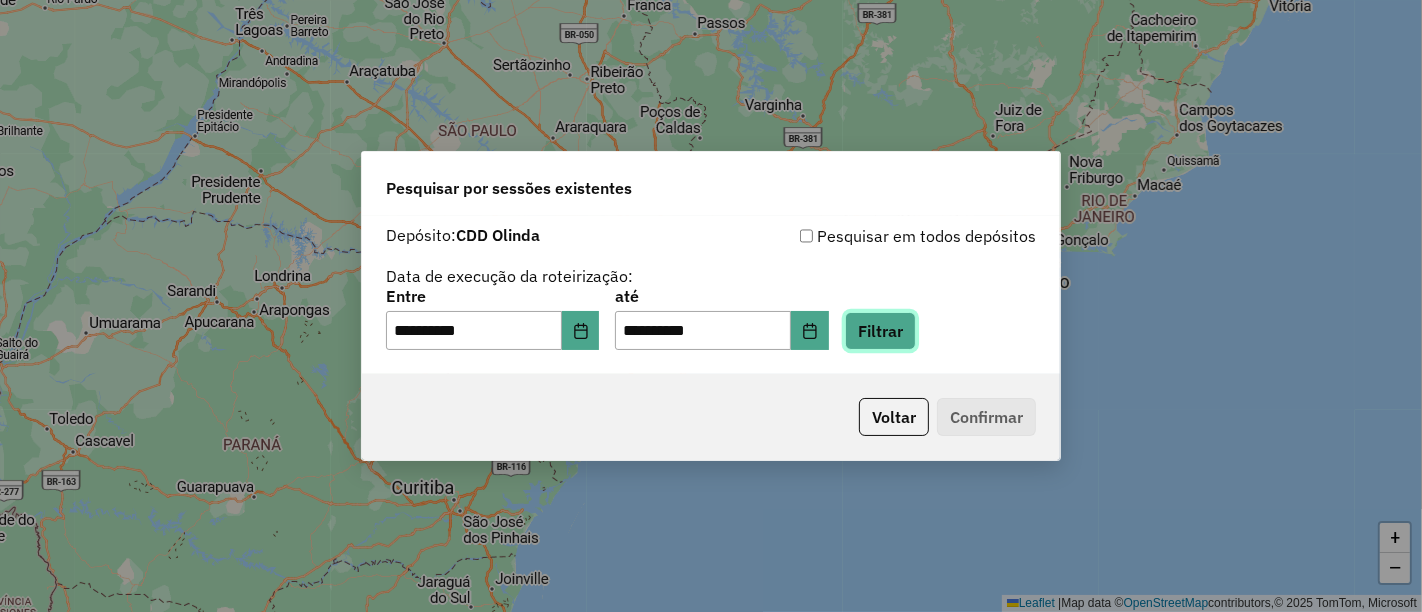 click on "Filtrar" 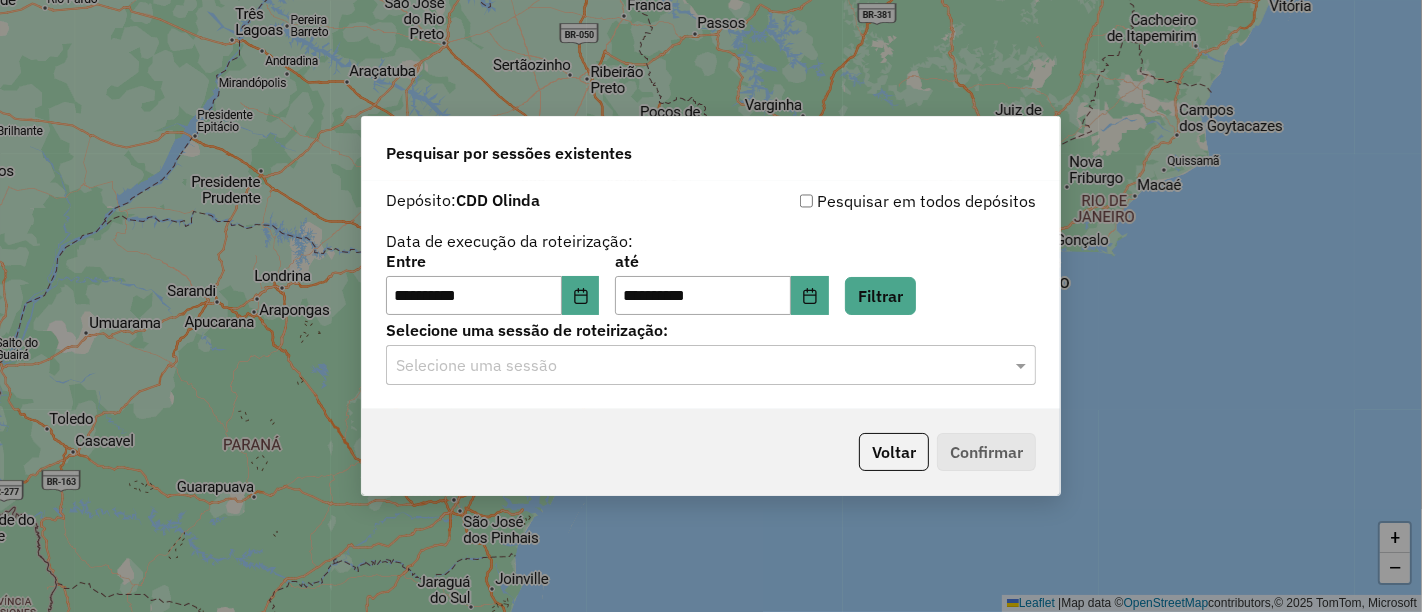 drag, startPoint x: 614, startPoint y: 373, endPoint x: 614, endPoint y: 387, distance: 14 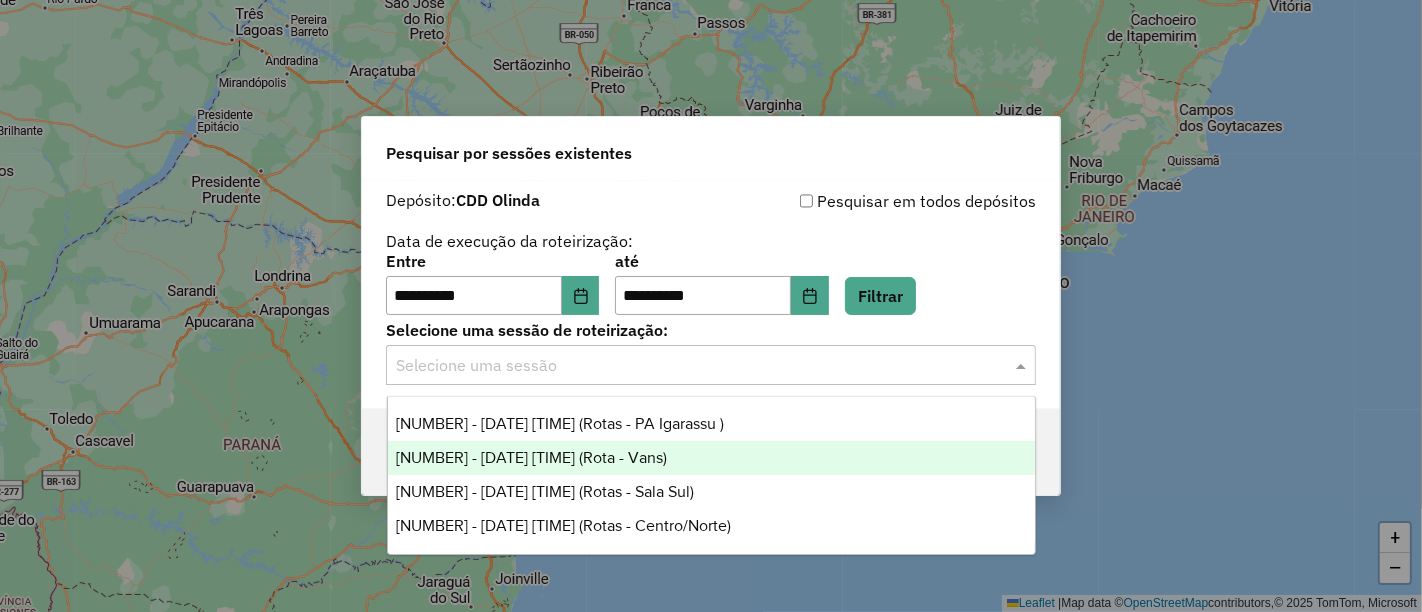 click on "1226310 - 08/08/2025 19:59 (Rota  - Vans)" at bounding box center [532, 457] 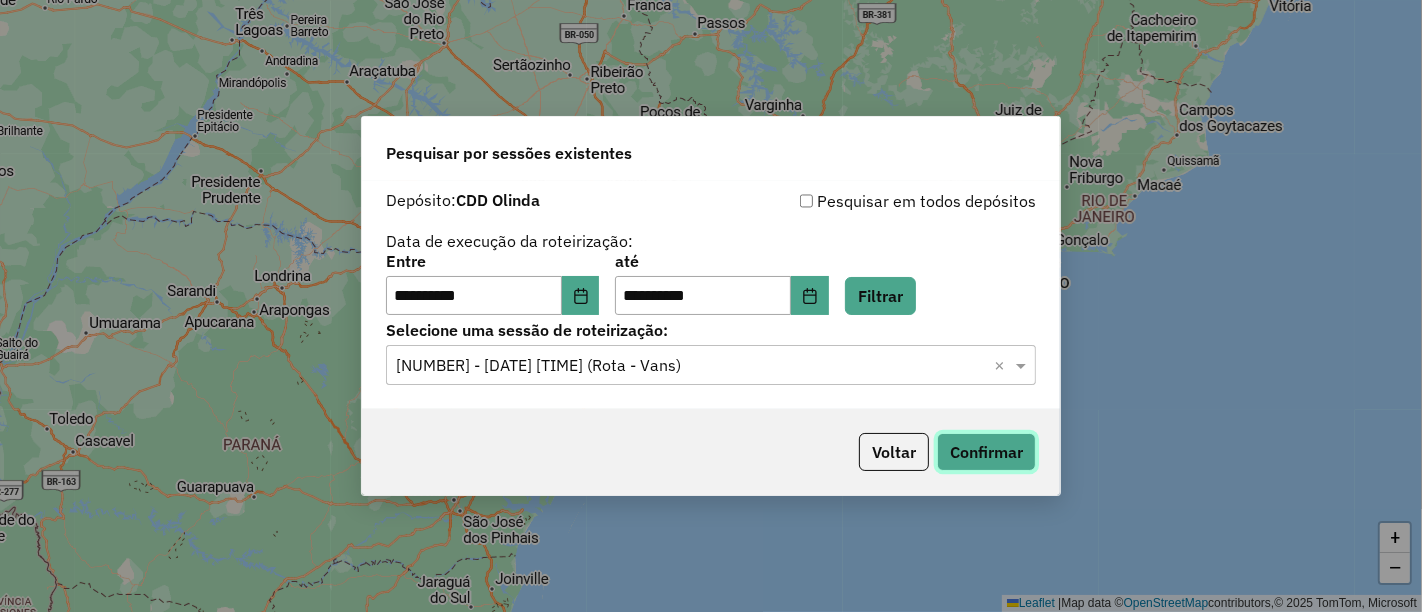 click on "Confirmar" 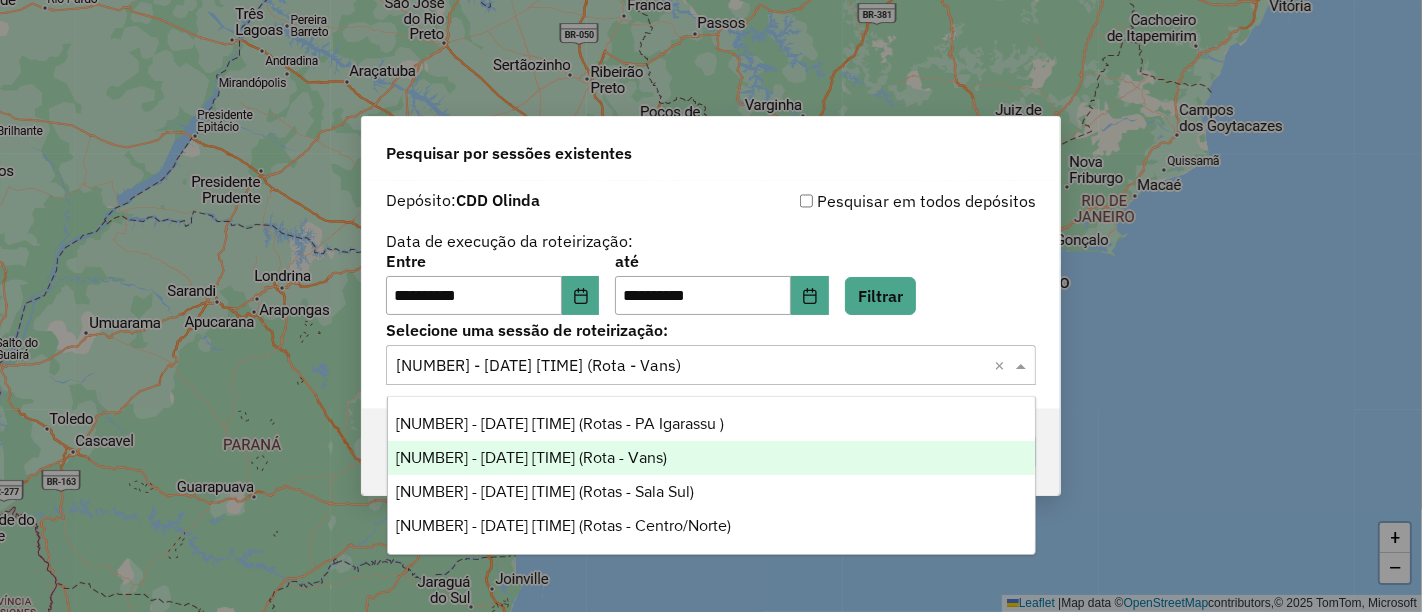 click 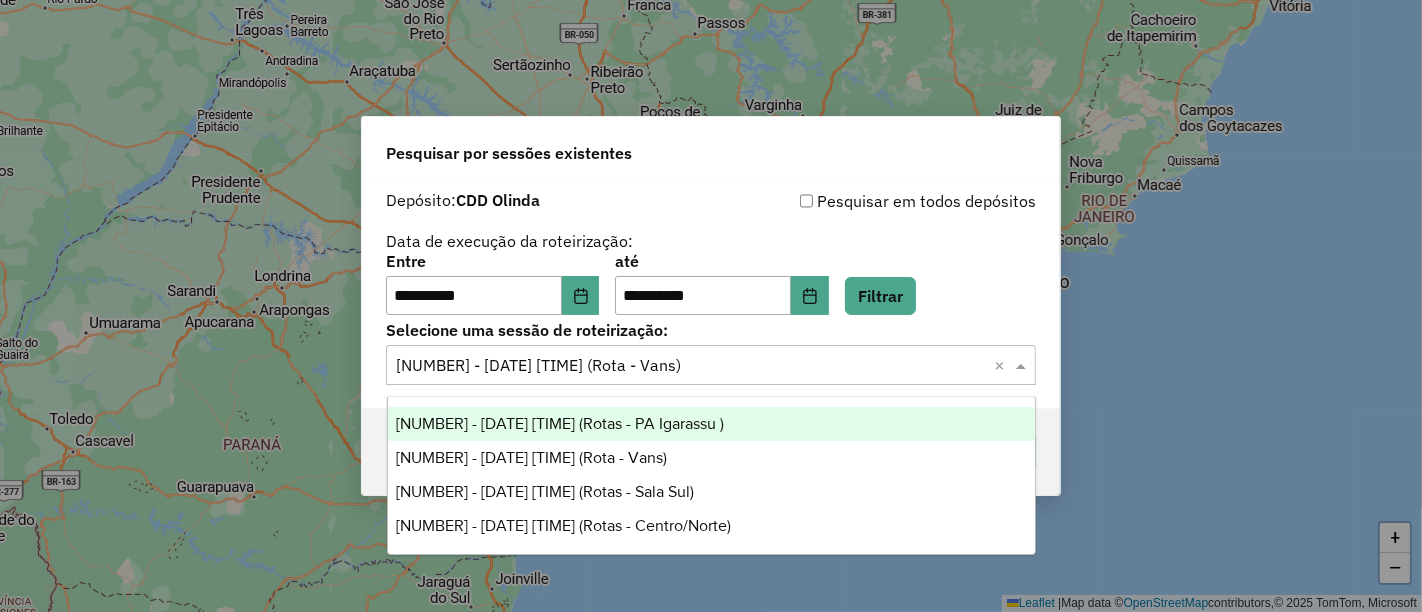 click on "1226276 - 08/08/2025 19:36 (Rotas - PA Igarassu )" at bounding box center (560, 423) 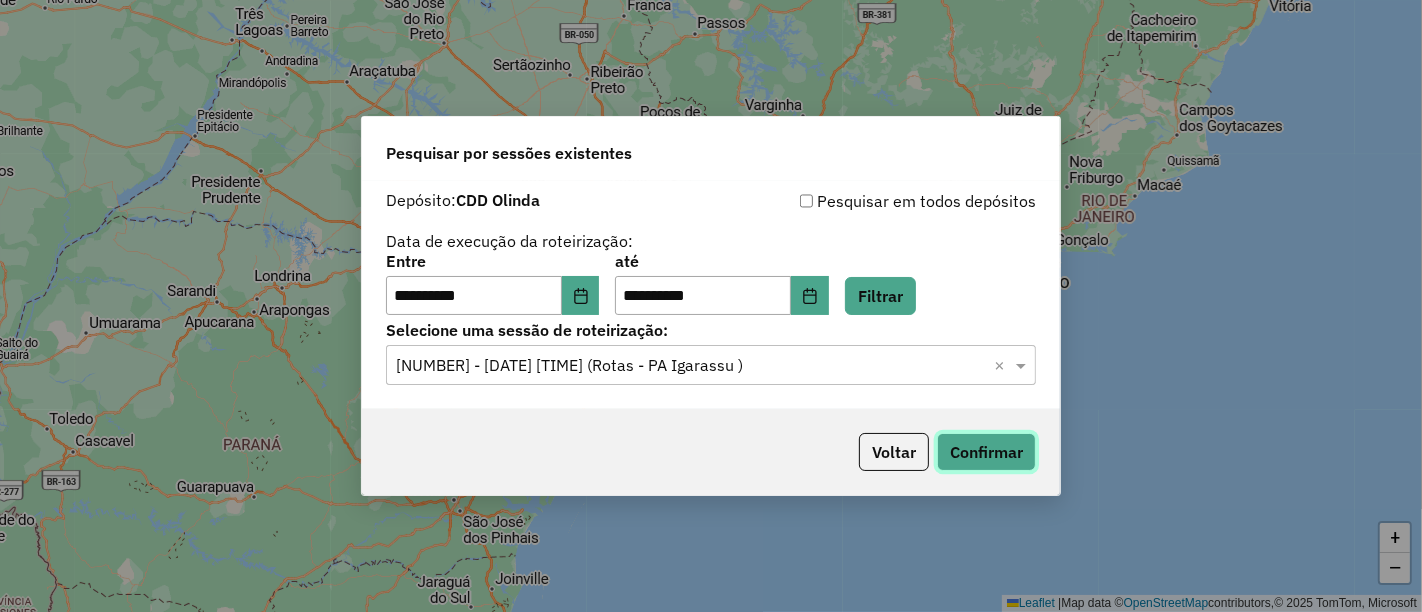 click on "Confirmar" 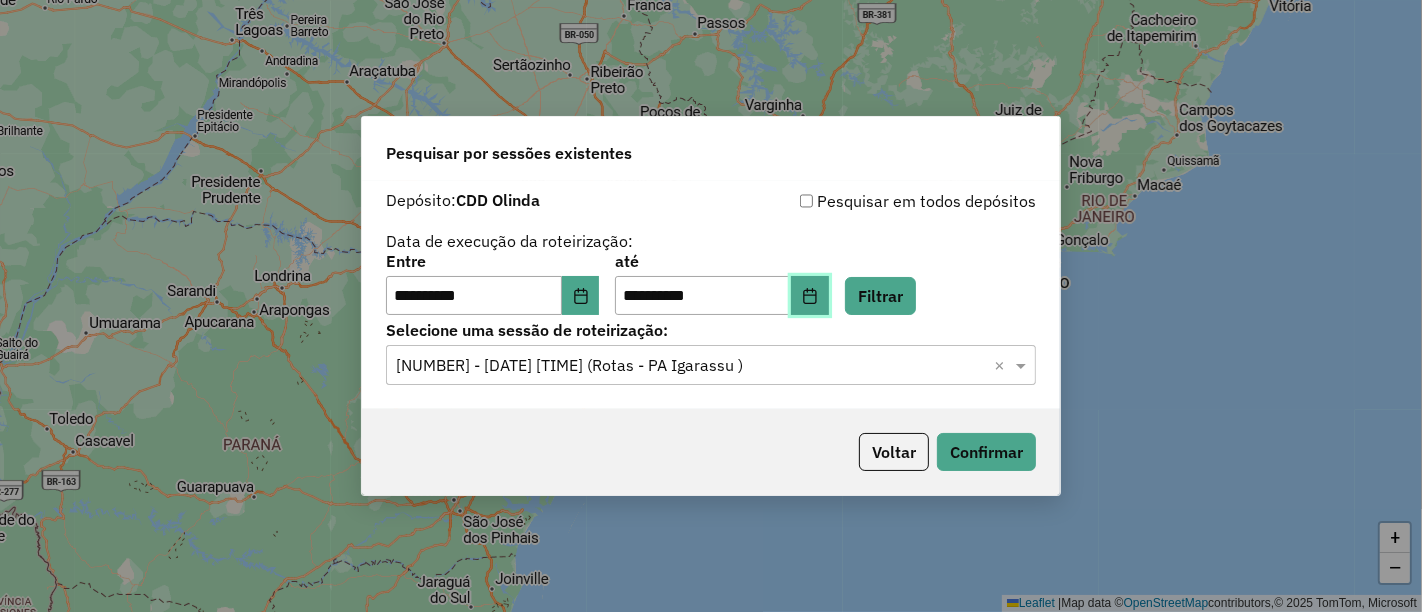 click 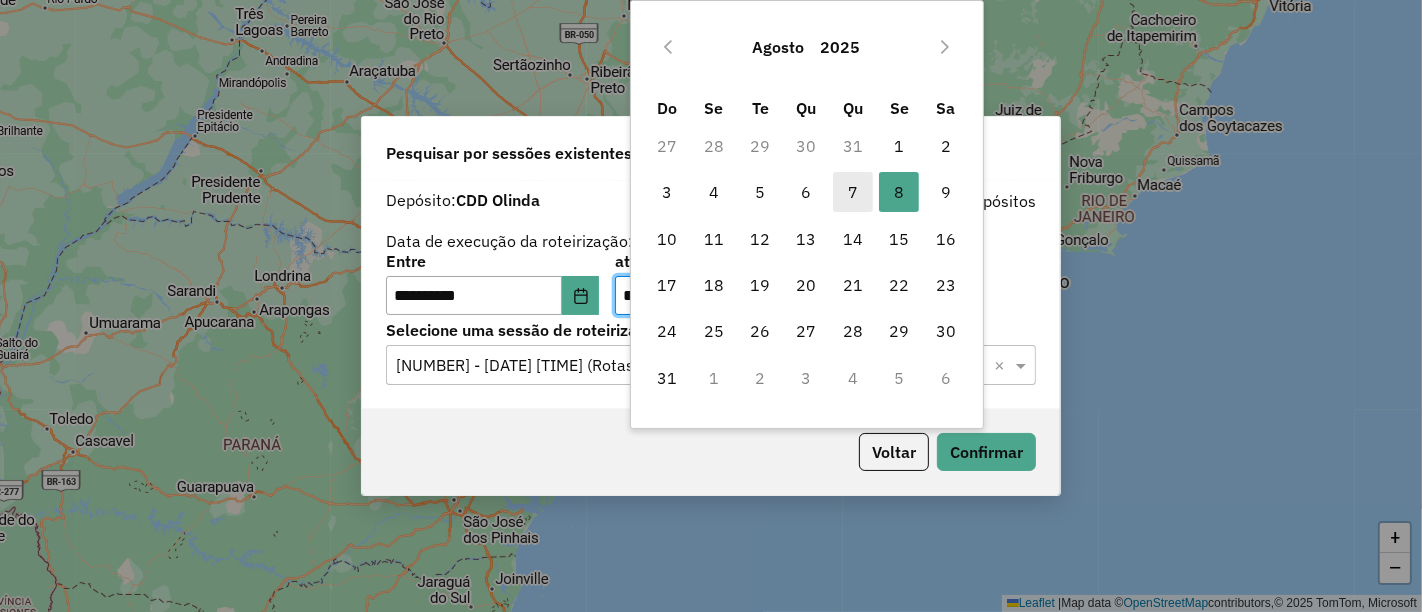 click on "7" at bounding box center (853, 192) 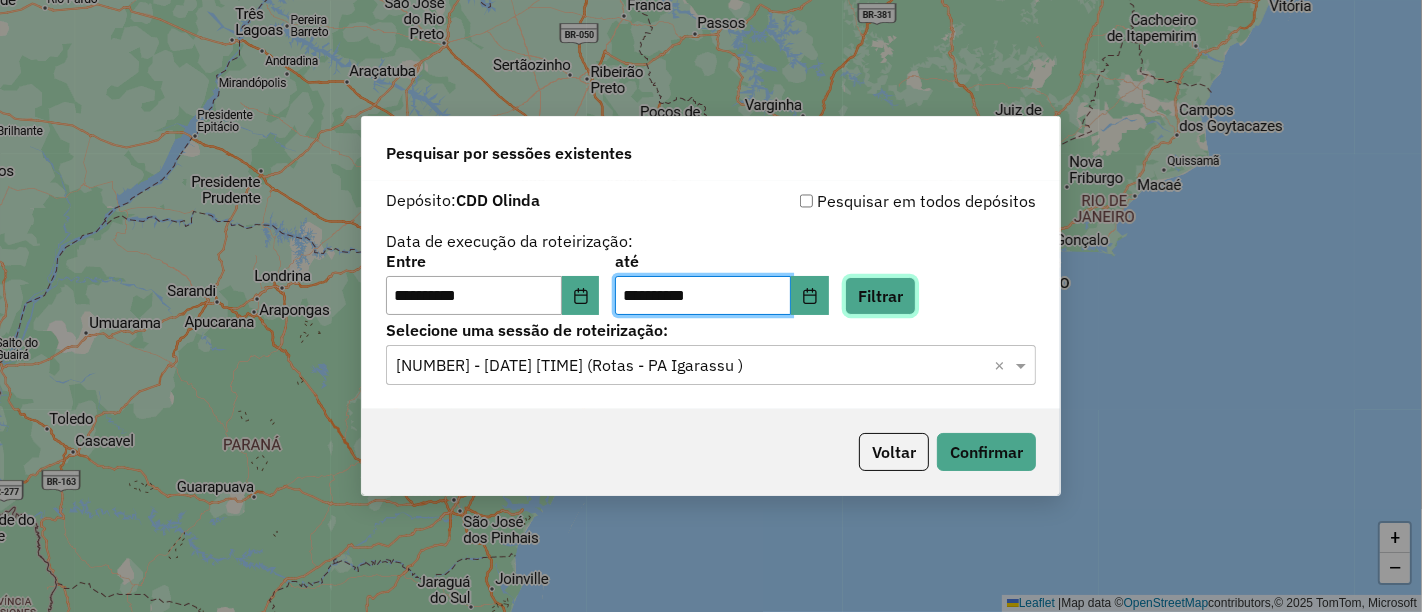 click on "Filtrar" 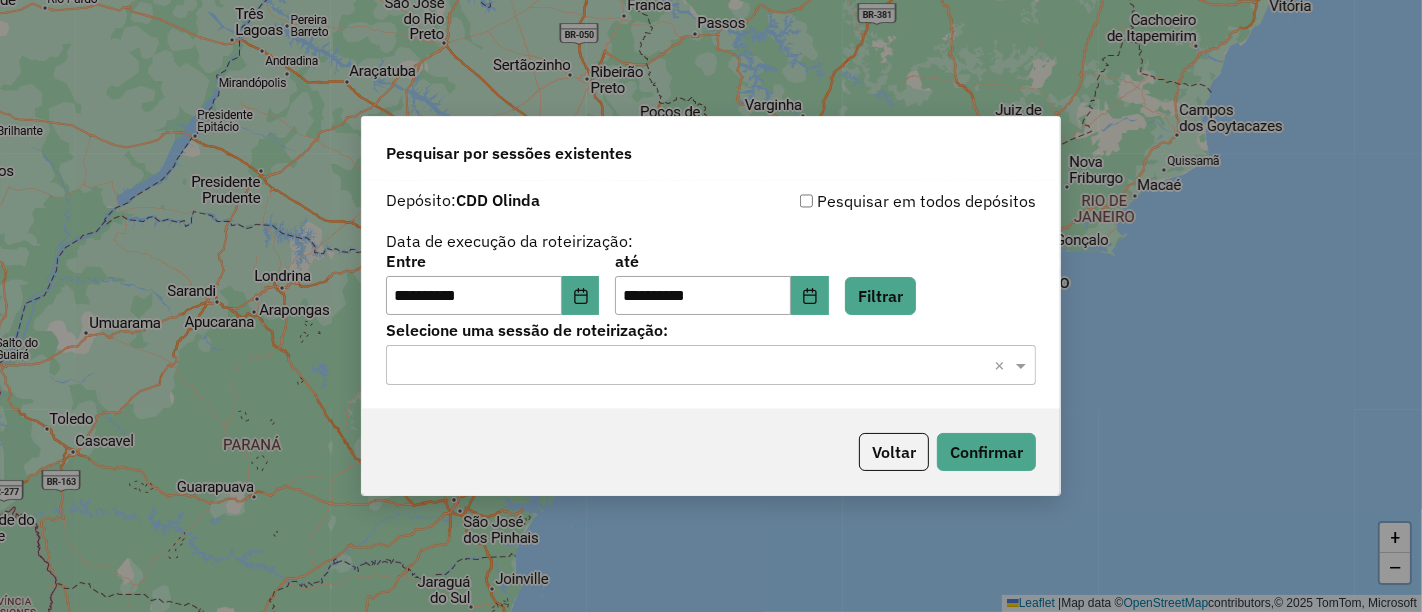 click 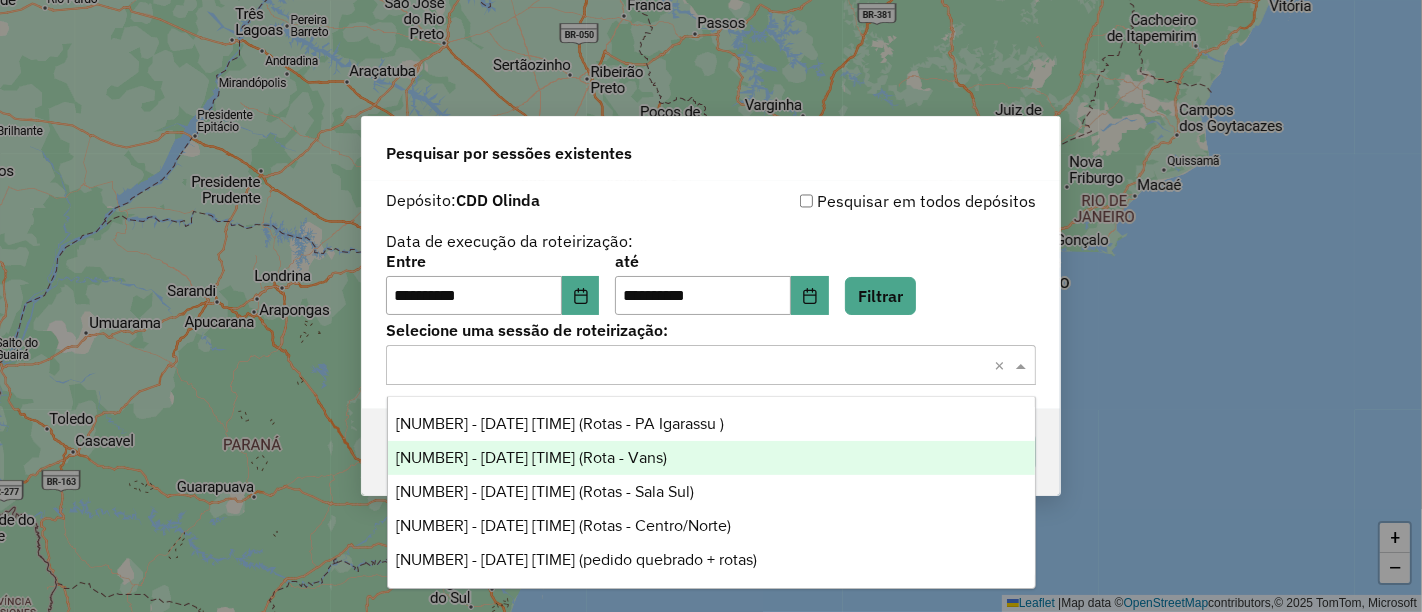 click on "1225532 - 07/08/2025 19:33 (Rota  - Vans)" at bounding box center [532, 457] 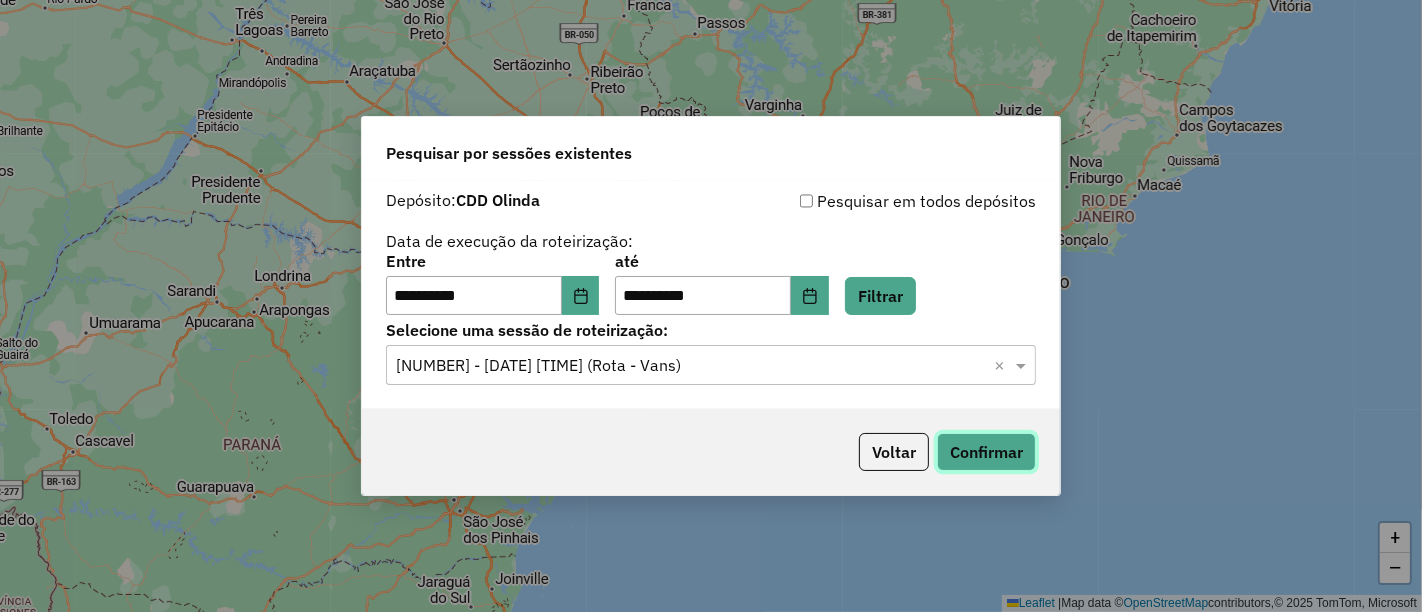 click on "Confirmar" 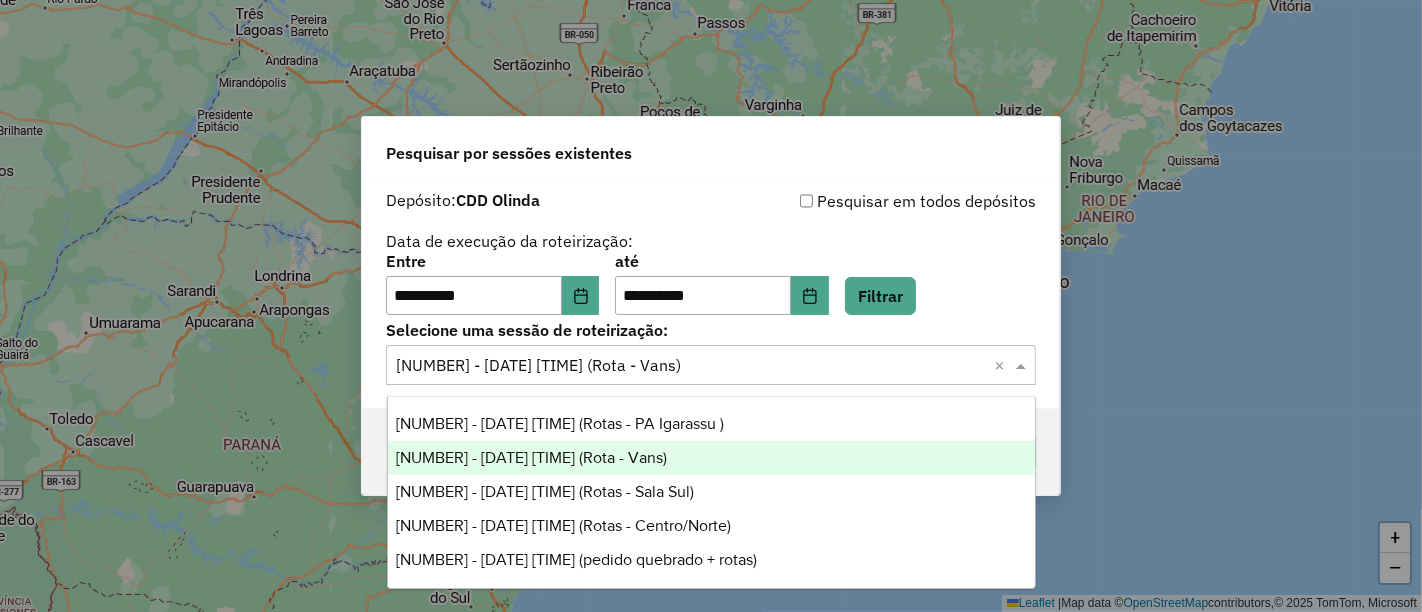 click 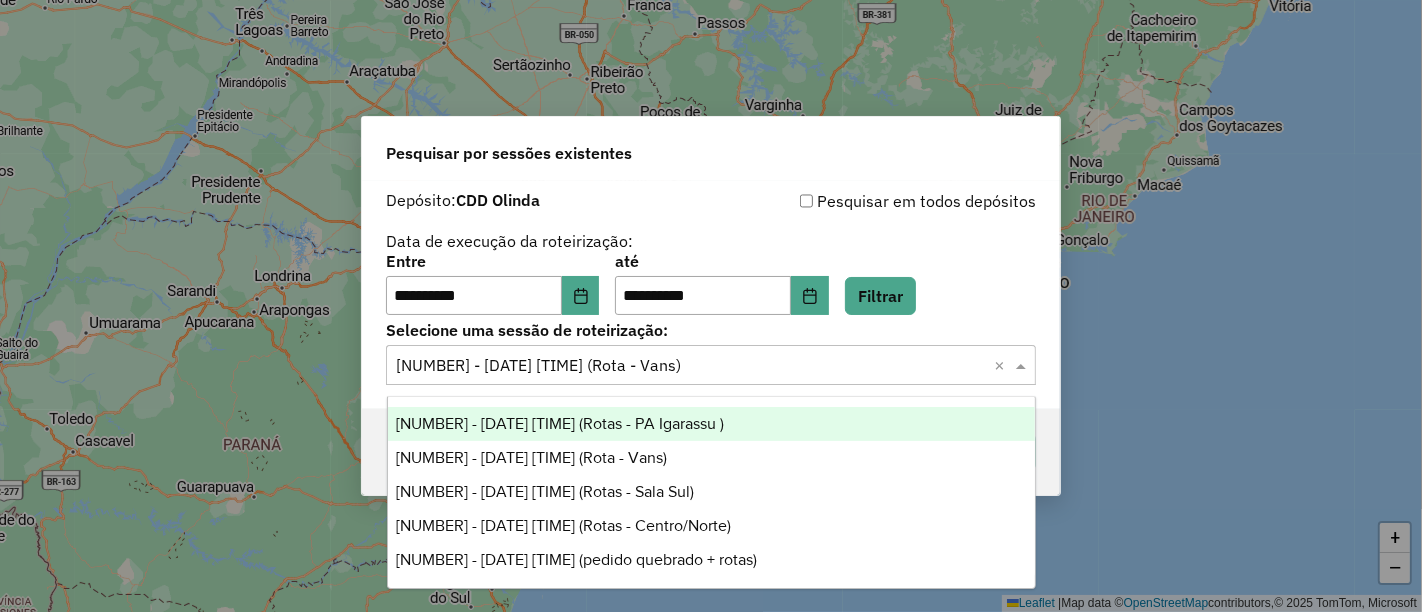 click on "1225518 - 07/08/2025 19:22 (Rotas - PA Igarassu )" at bounding box center [560, 423] 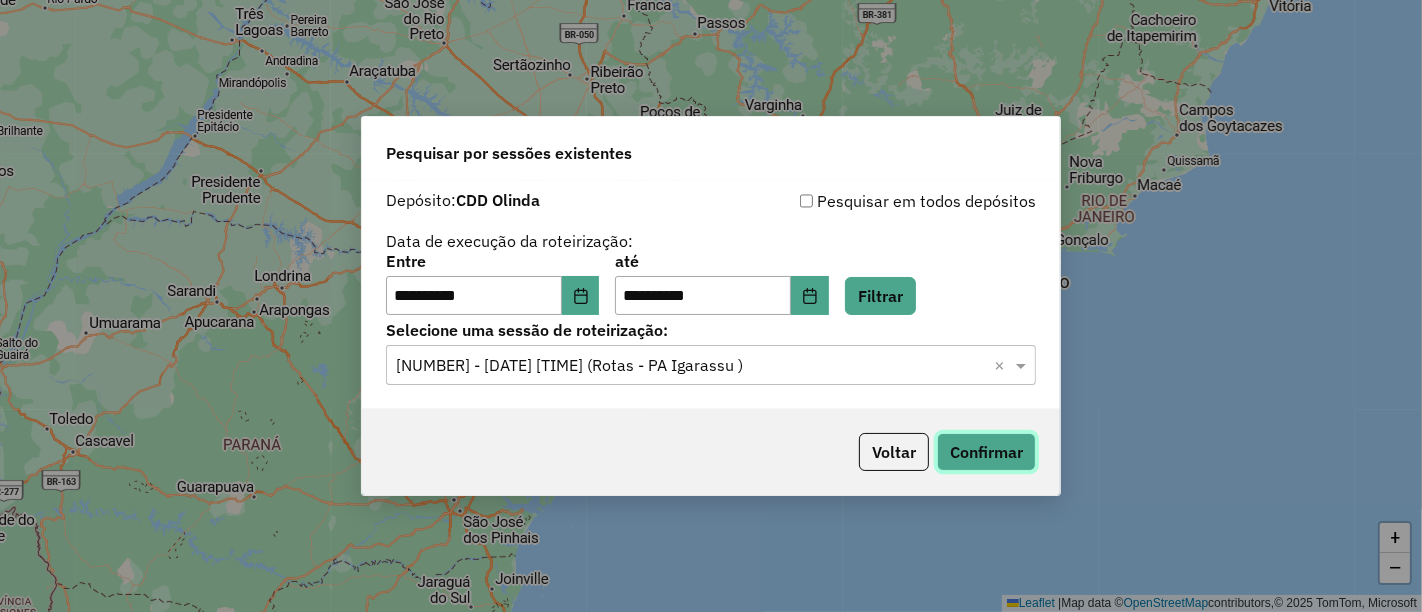 click on "Confirmar" 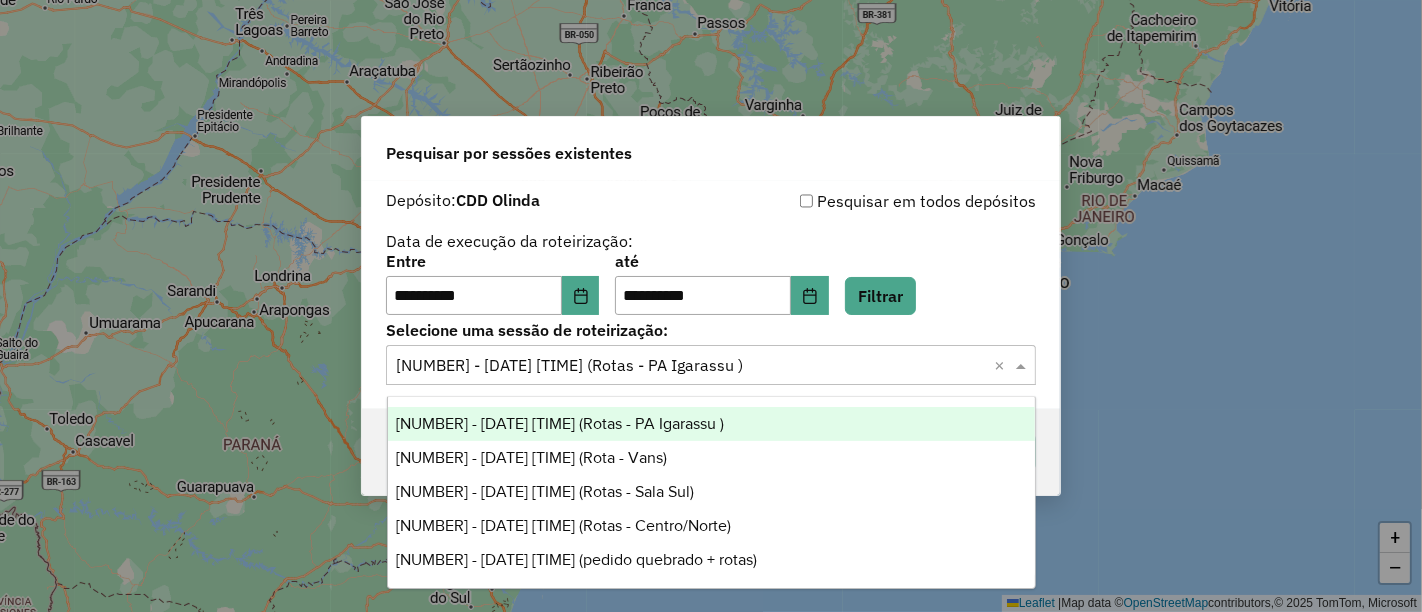 click 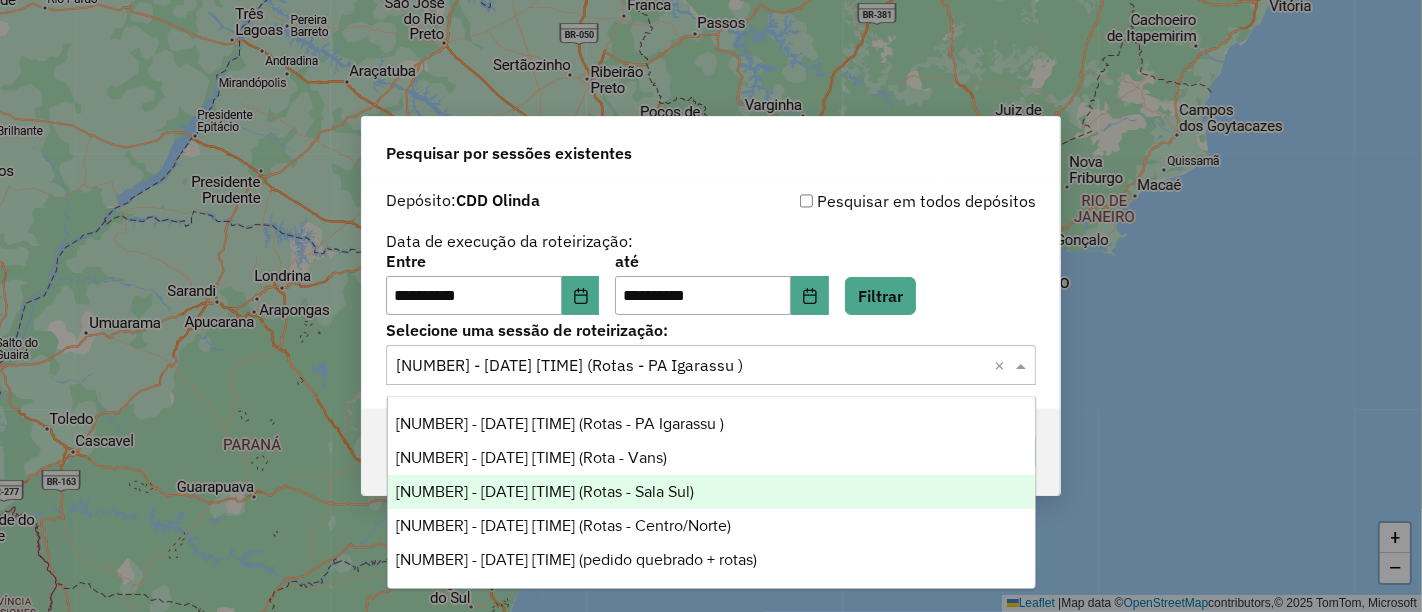 click on "1225596 - 07/08/2025 20:02 (Rotas - Sala Sul)" at bounding box center [711, 492] 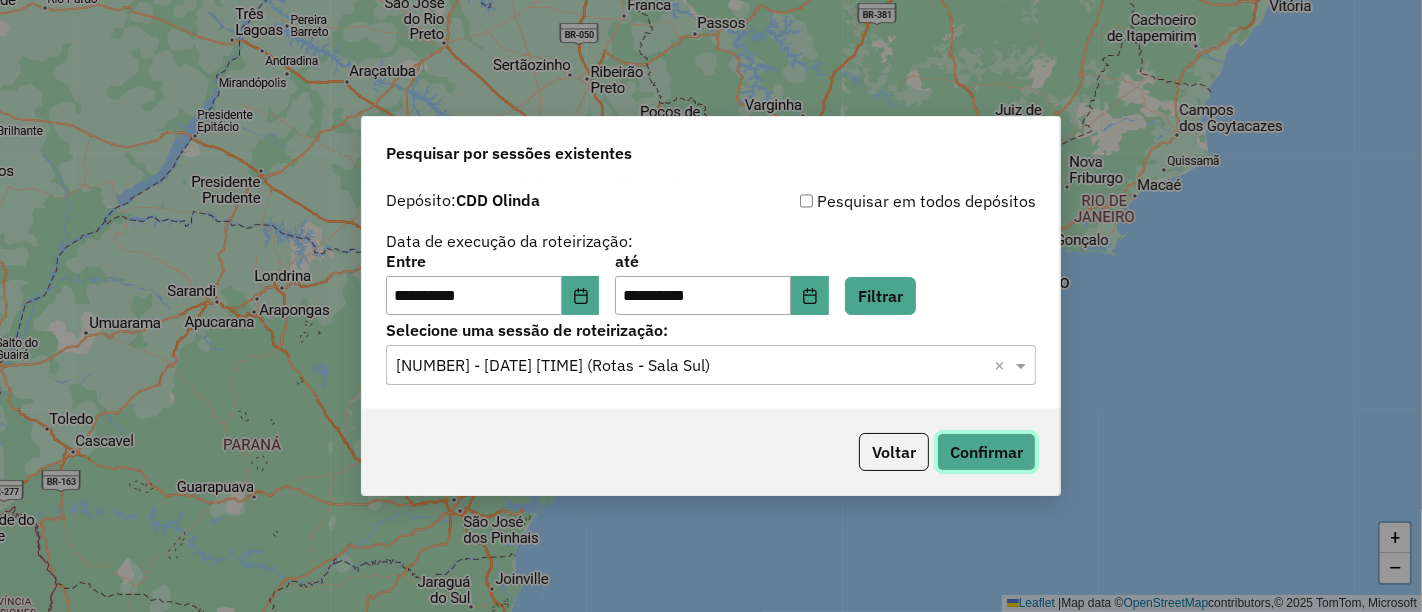 click on "Confirmar" 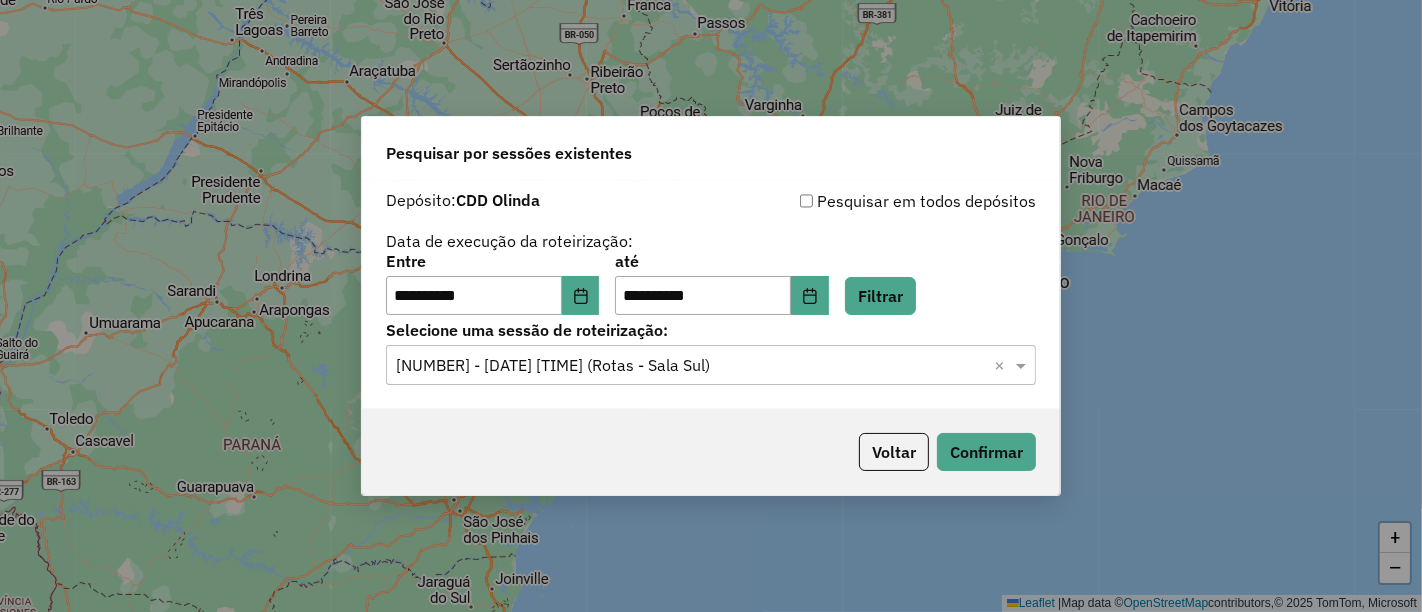 click 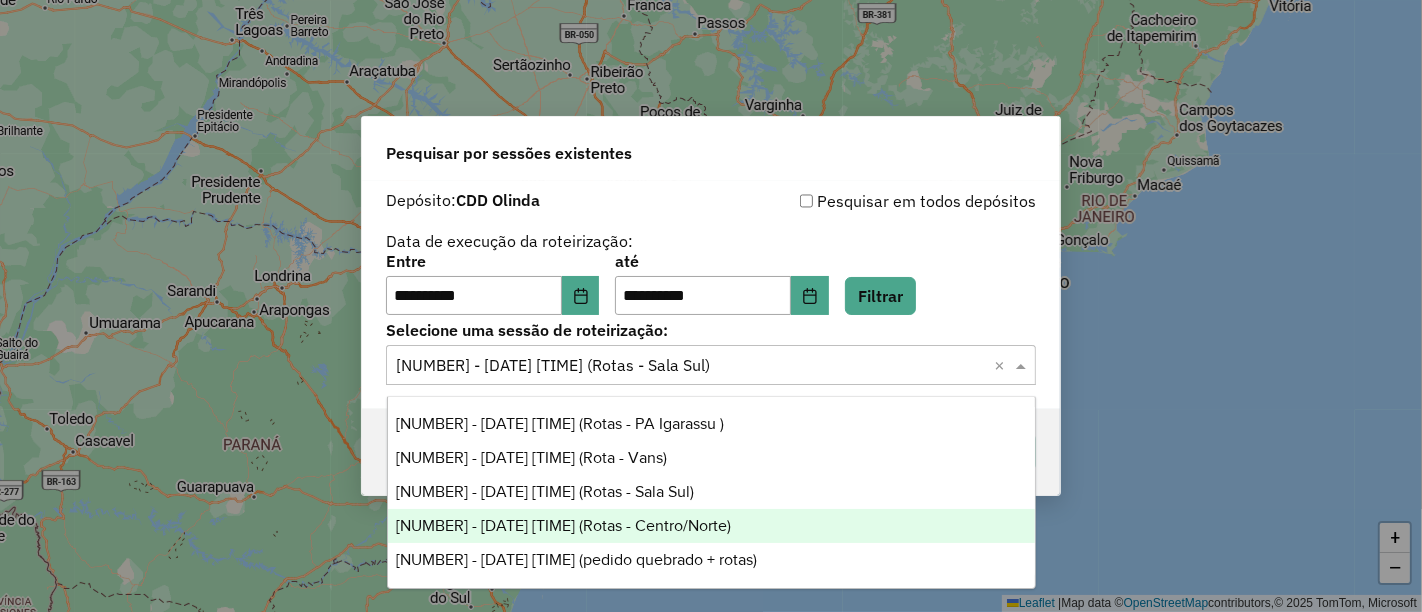 click on "1225644 - 07/08/2025 20:49 (Rotas - Centro/Norte)" at bounding box center (711, 526) 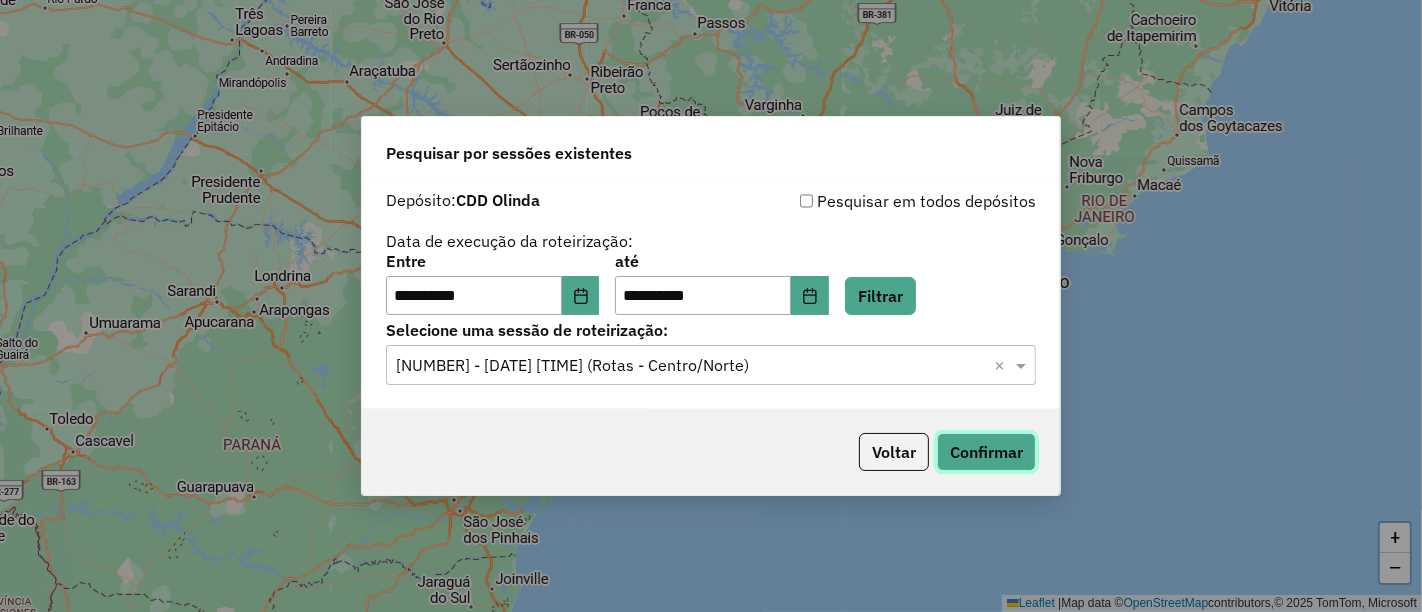 click on "Confirmar" 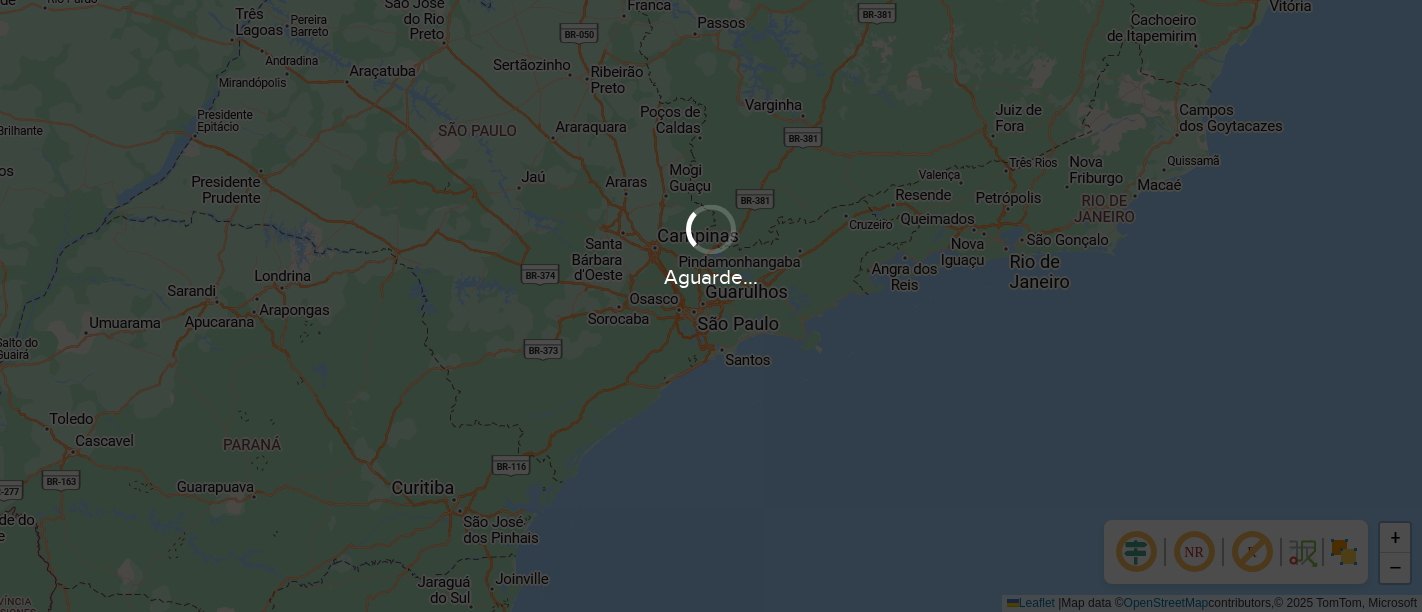 scroll, scrollTop: 0, scrollLeft: 0, axis: both 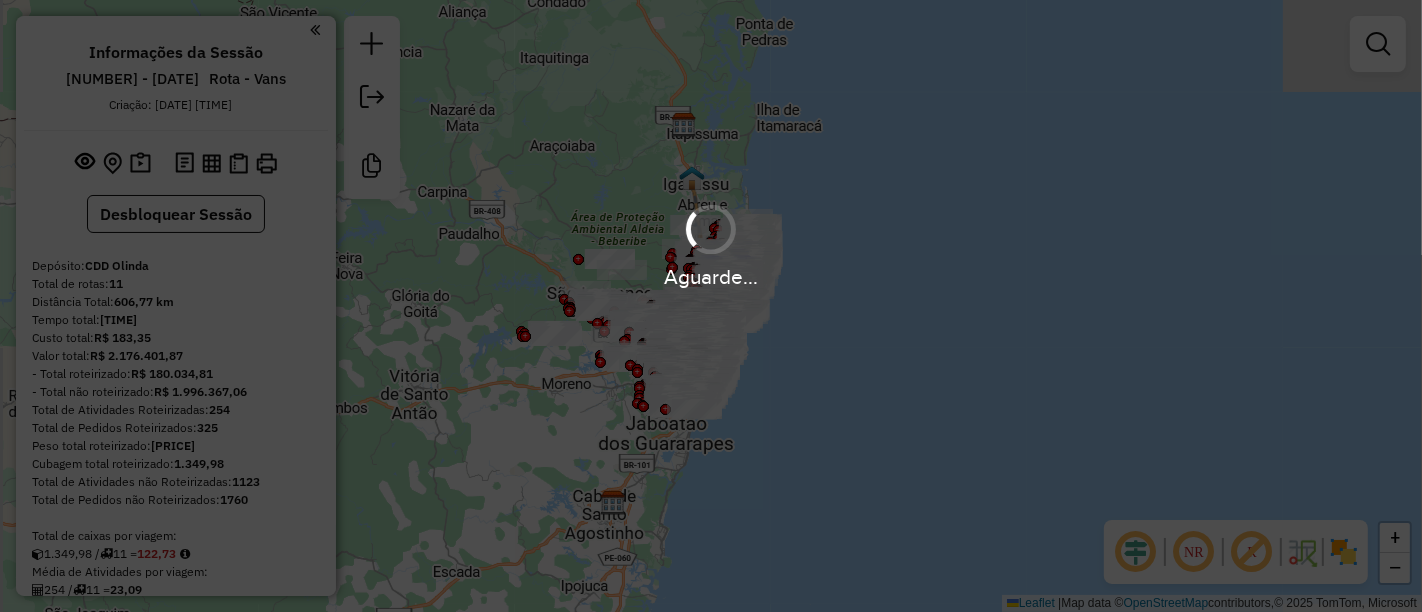 click on "Aguarde..." at bounding box center [711, 306] 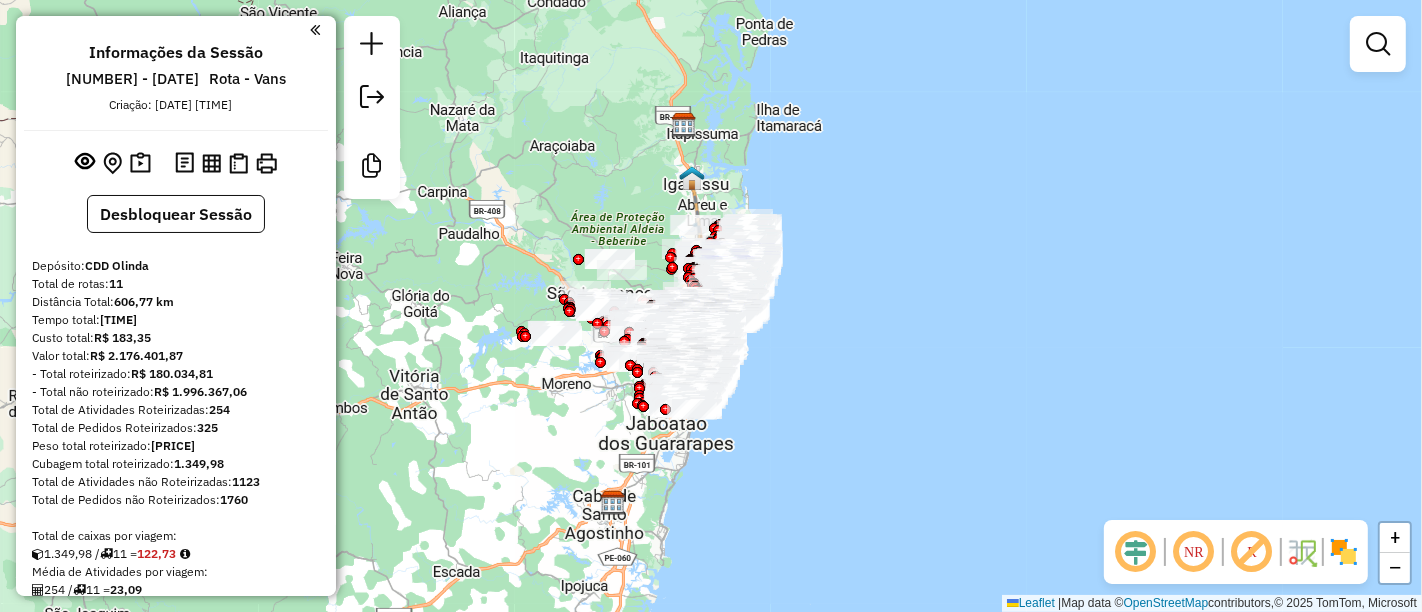click 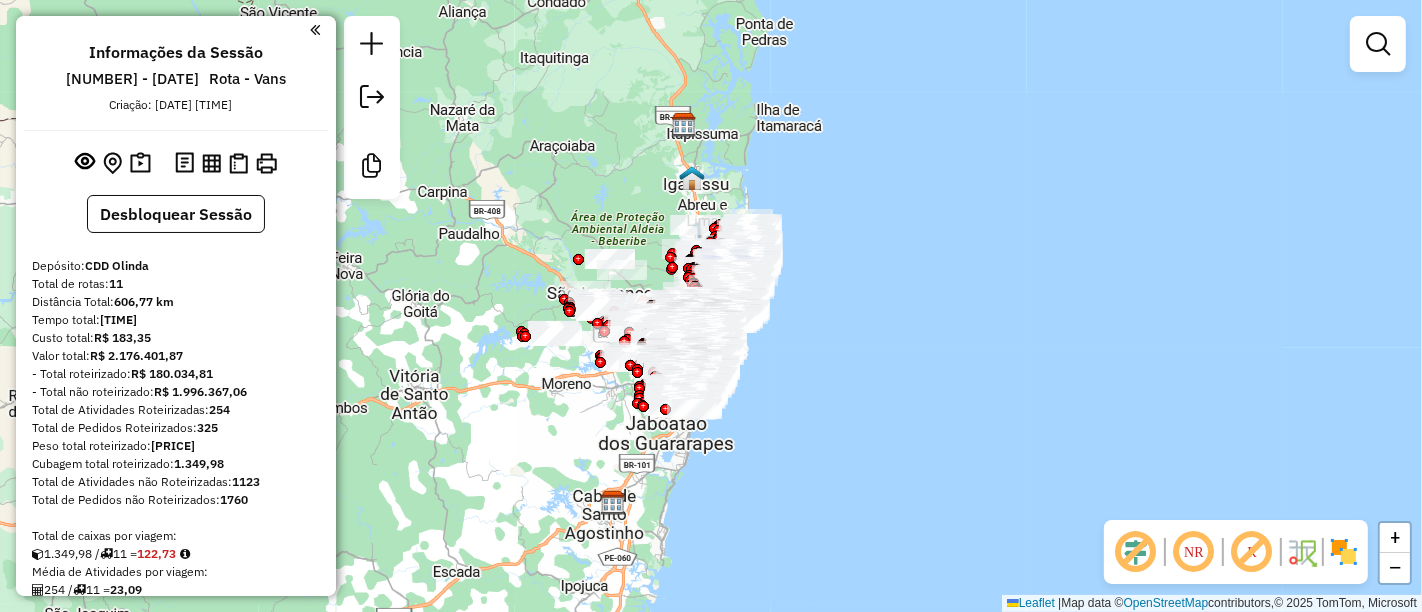 drag, startPoint x: 1253, startPoint y: 559, endPoint x: 1344, endPoint y: 555, distance: 91.08787 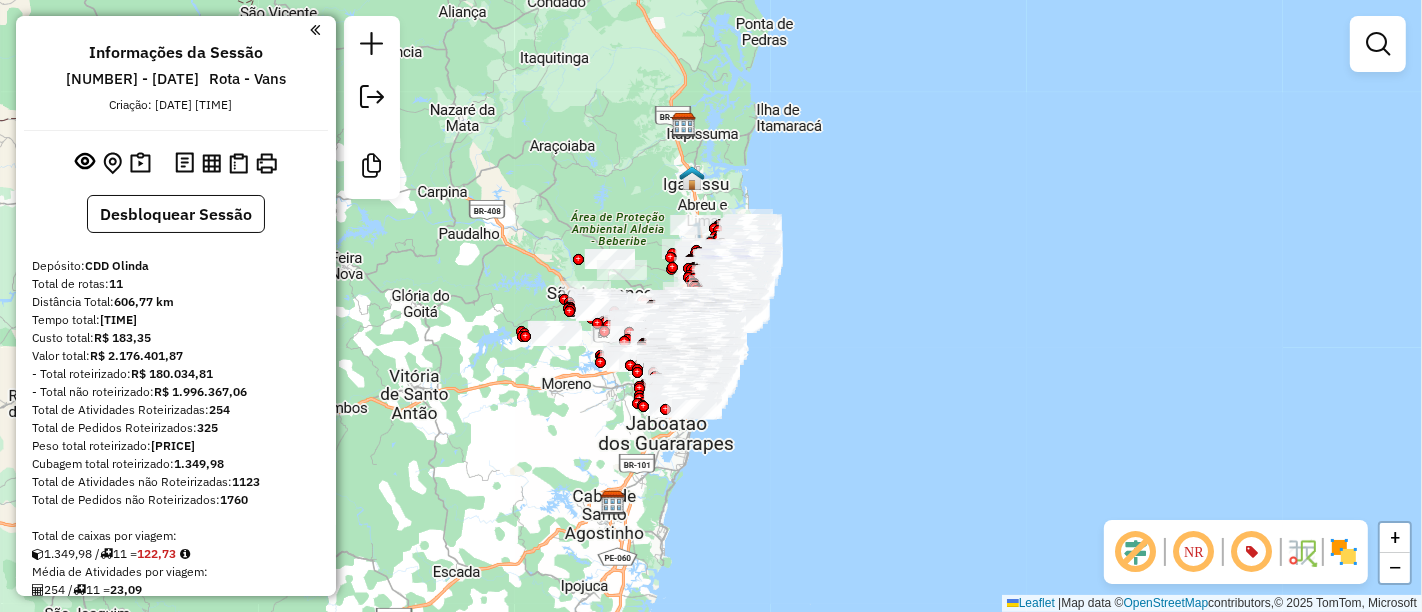 click 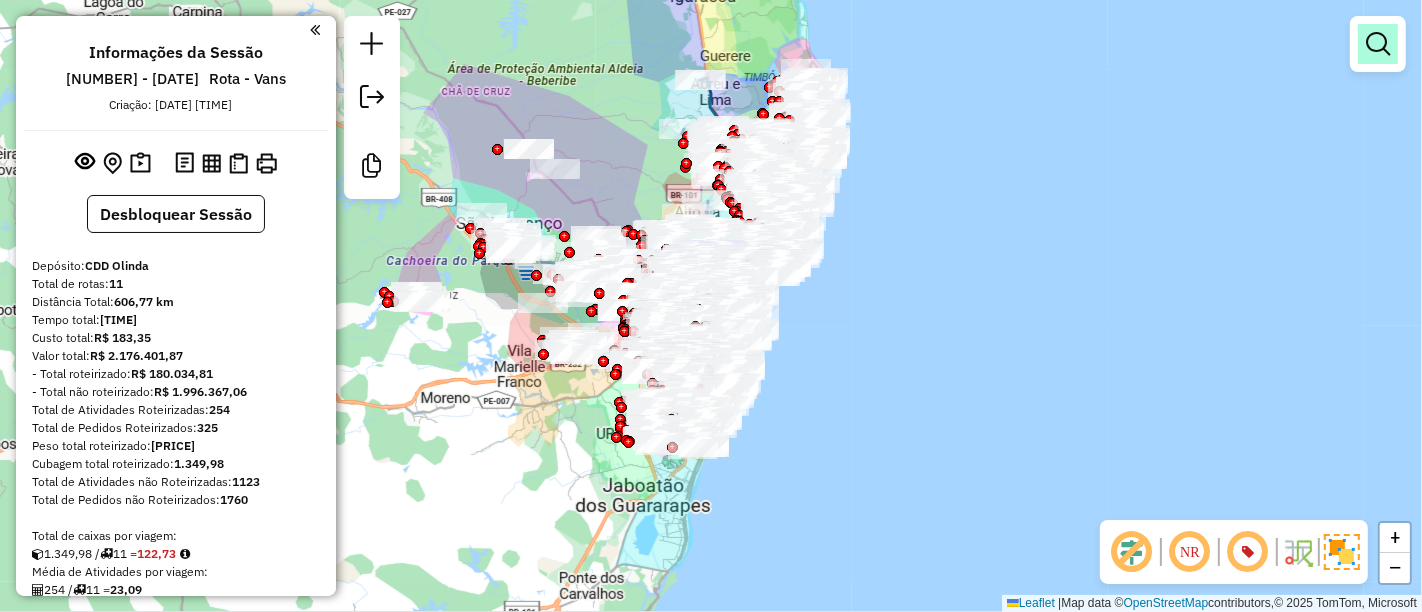 click at bounding box center (1378, 44) 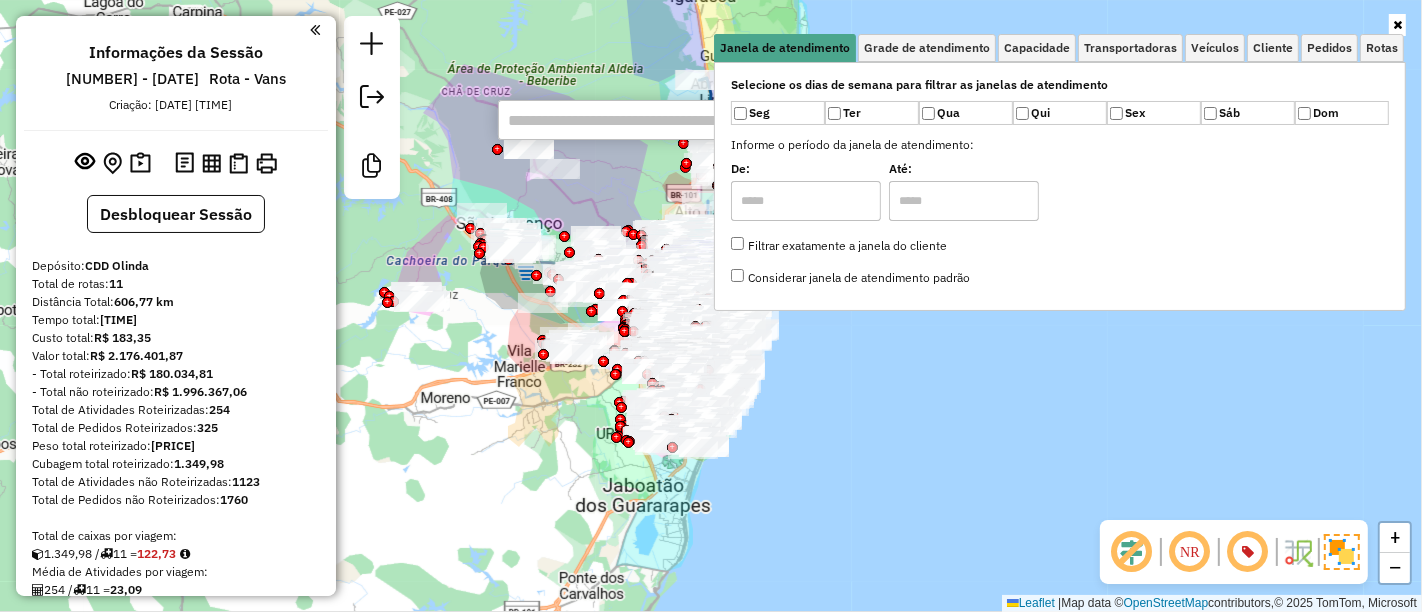 click at bounding box center (1397, 25) 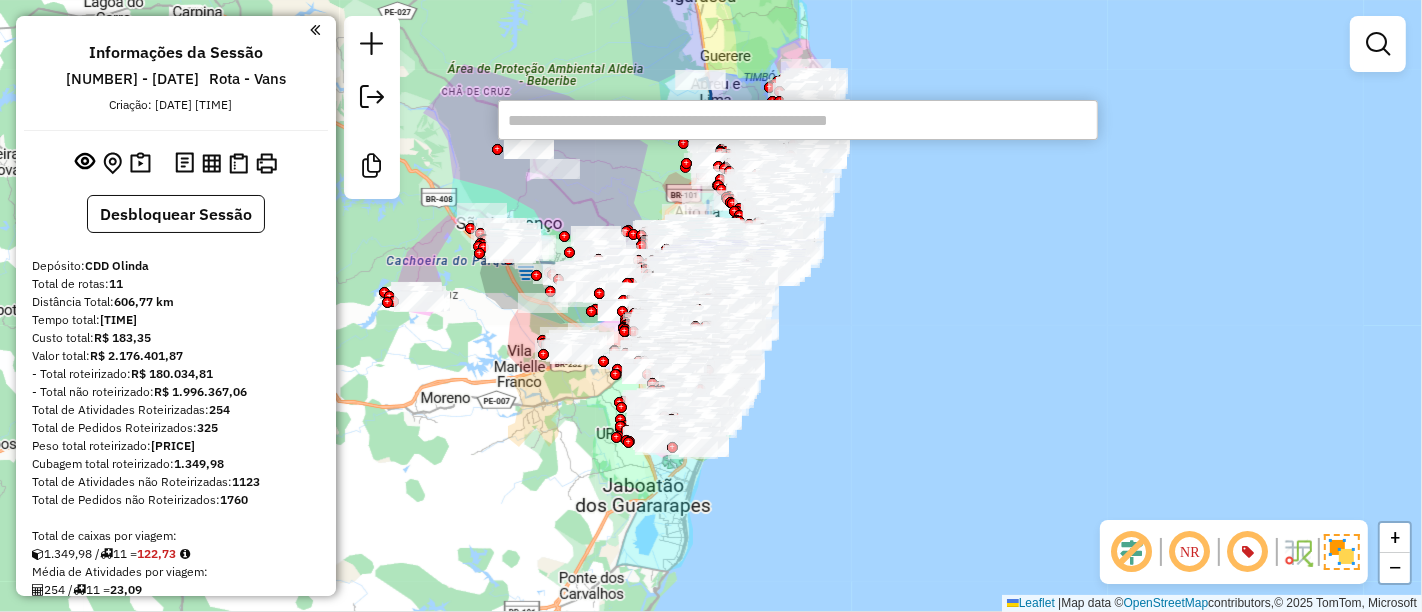 paste on "*****" 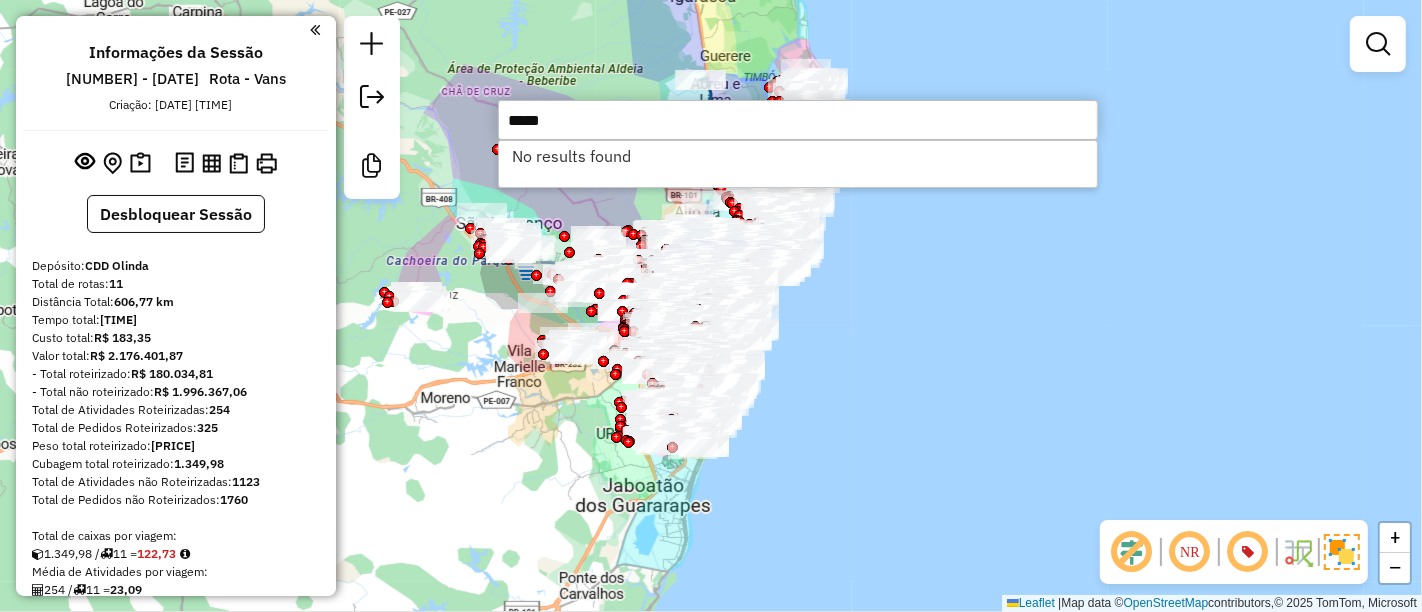 click on "*****" at bounding box center (798, 120) 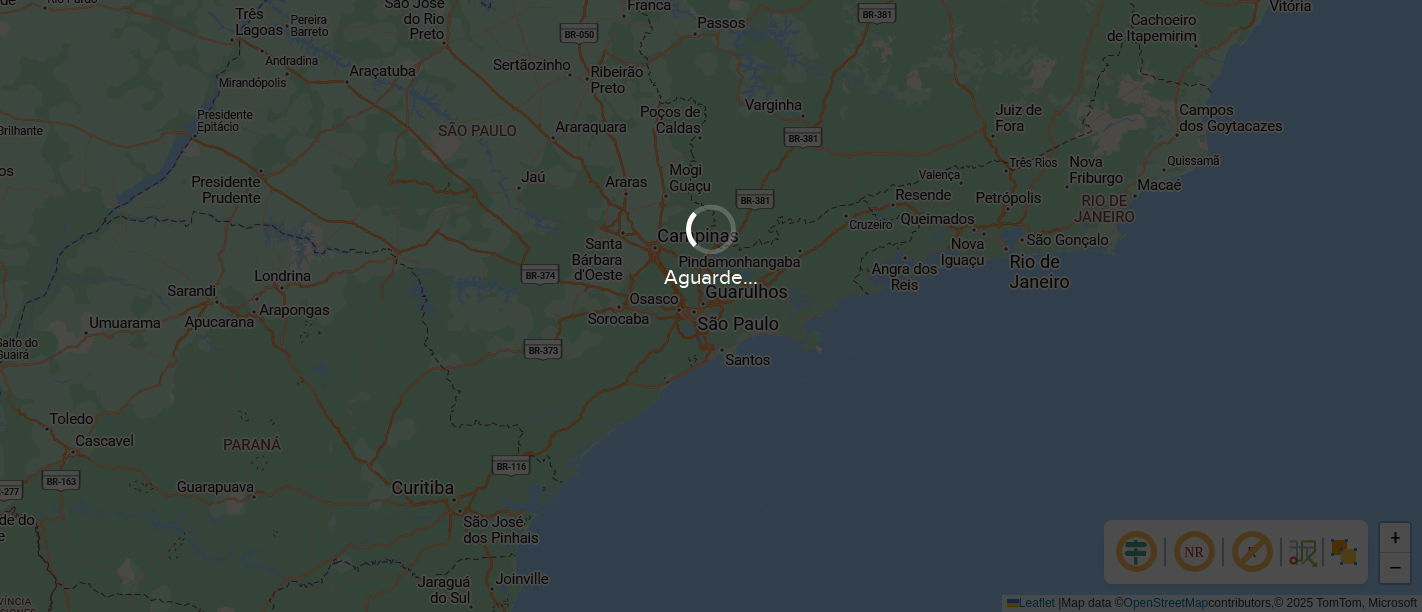 scroll, scrollTop: 0, scrollLeft: 0, axis: both 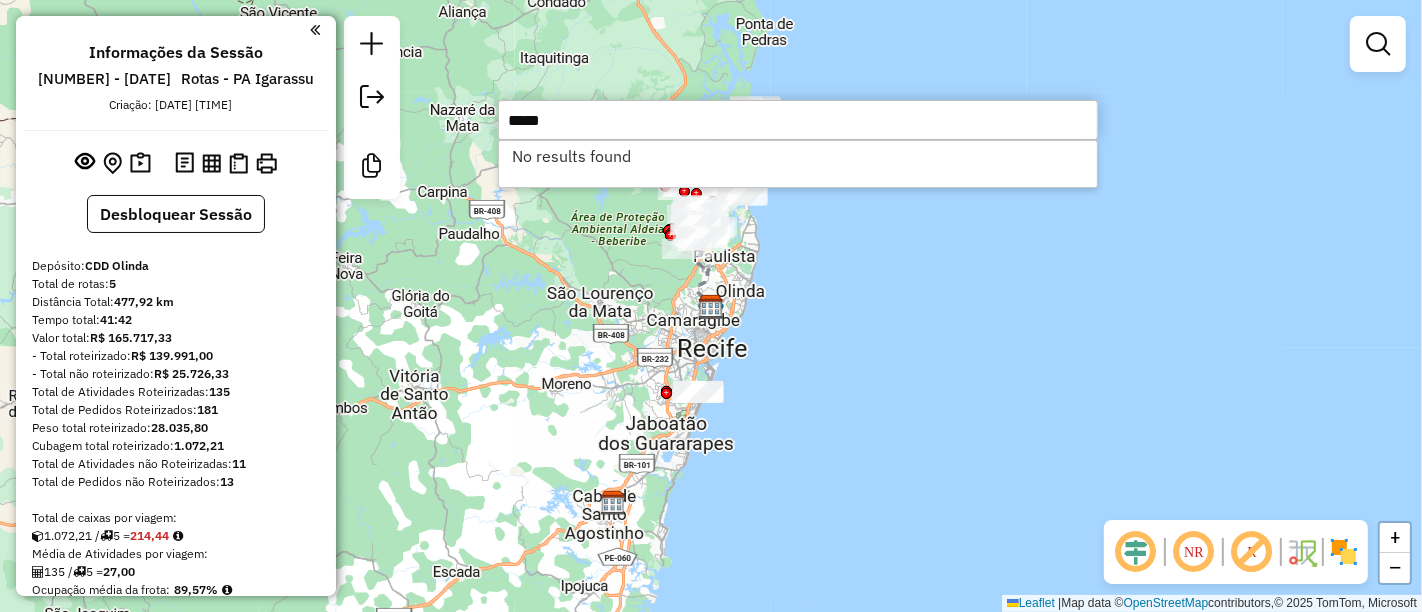 type on "*****" 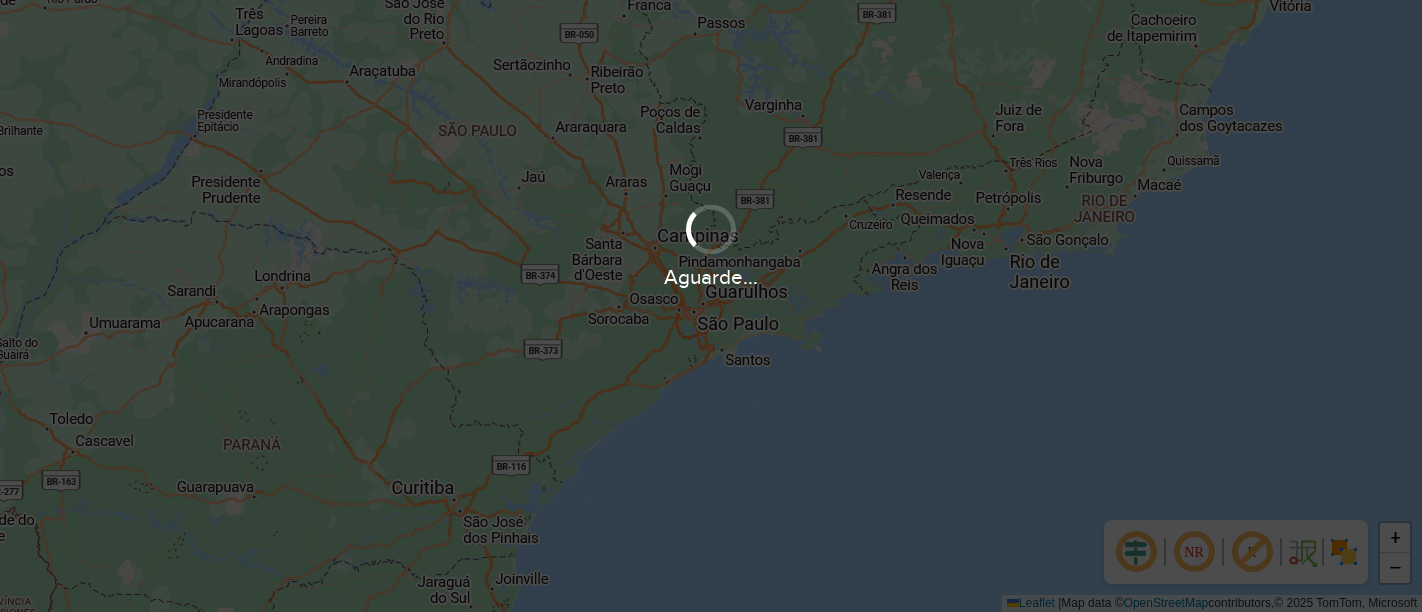 scroll, scrollTop: 0, scrollLeft: 0, axis: both 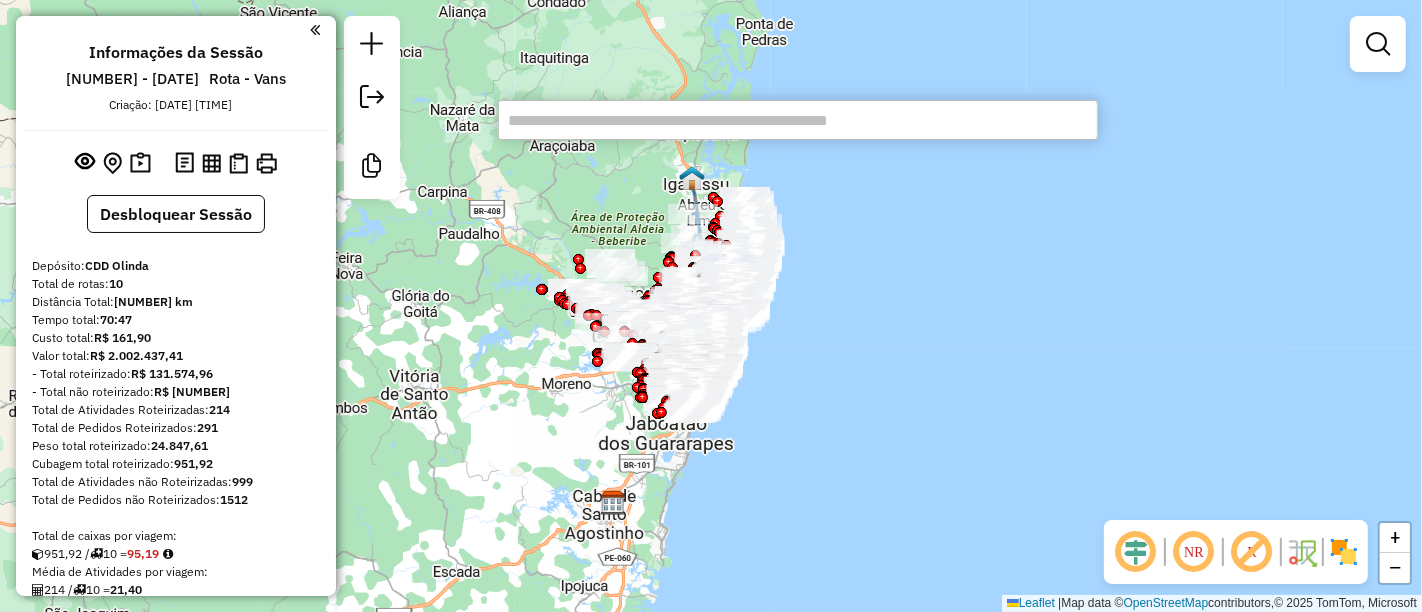 paste on "*****" 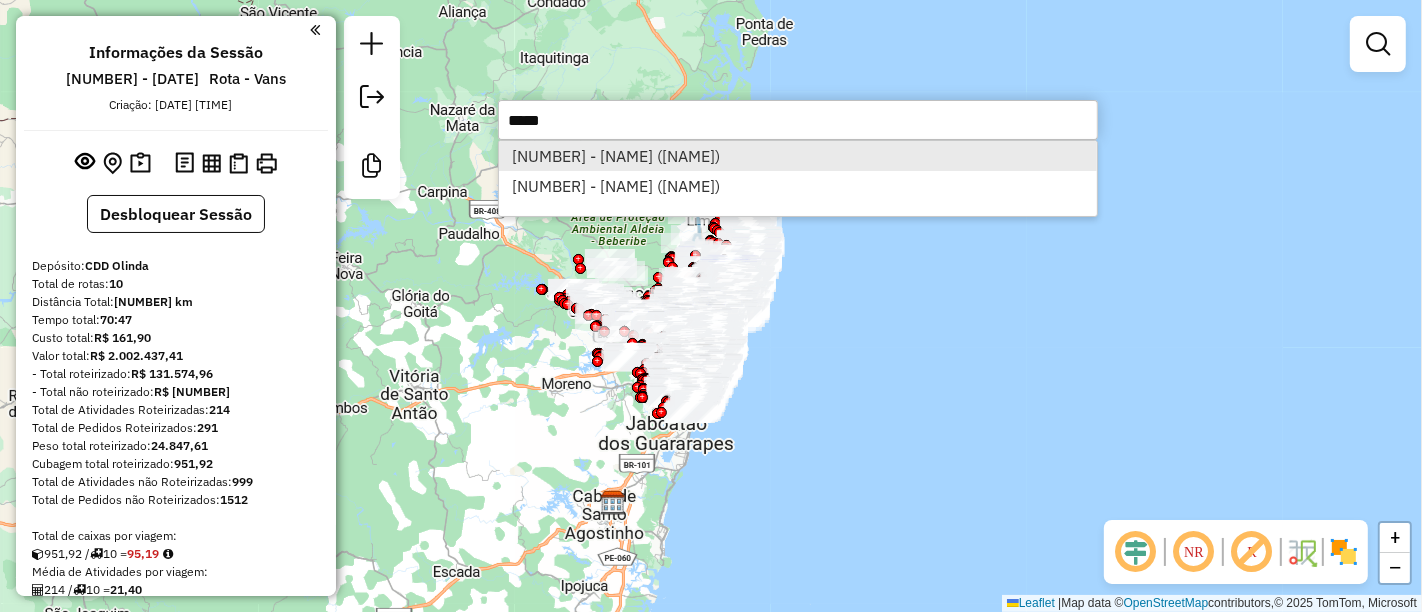 type on "*****" 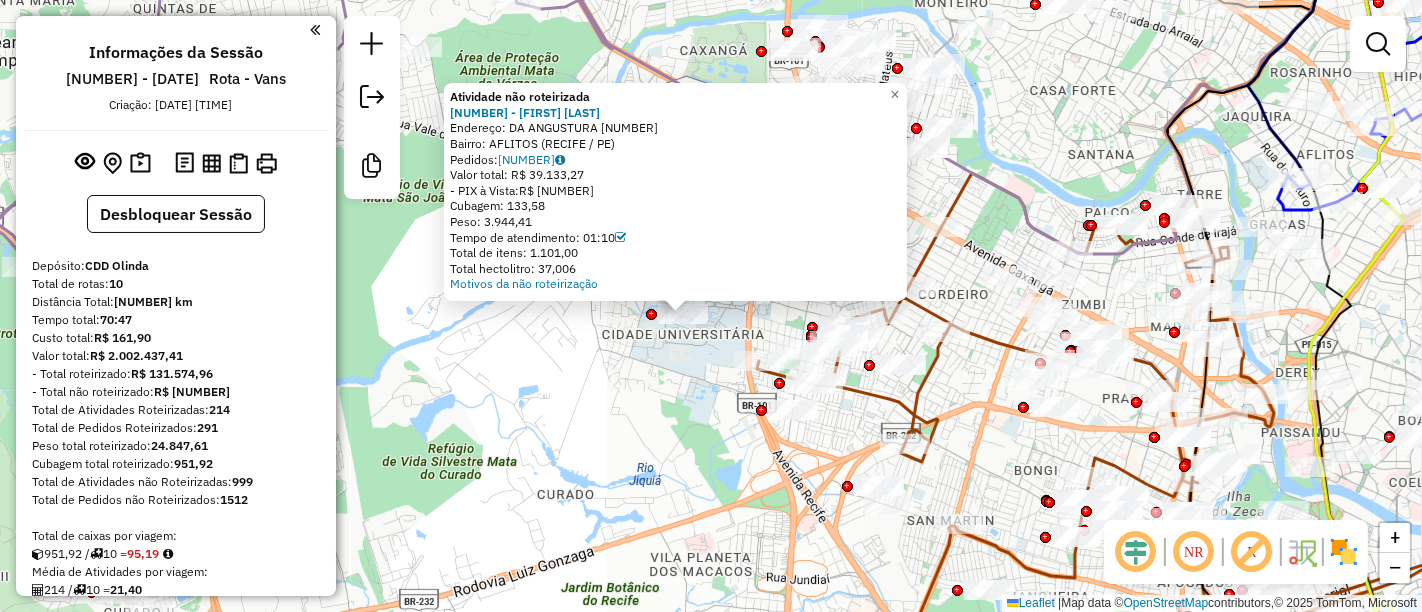 click on "Atividade não roteirizada 54644574 - GOLARROLE CREW  Endereço:  DA ANGUSTURA 126   Bairro: AFLITOS (RECIFE / PE)   Pedidos:  07412208   Valor total: R$ 39.133,27   - PIX à Vista:  R$ 39.133,27   Cubagem: 133,58   Peso: 3.944,41   Tempo de atendimento: 01:10   Total de itens: 1.101,00   Total hectolitro: 37,006  Motivos da não roteirização × Janela de atendimento Grade de atendimento Capacidade Transportadoras Veículos Cliente Pedidos  Rotas Selecione os dias de semana para filtrar as janelas de atendimento  Seg   Ter   Qua   Qui   Sex   Sáb   Dom  Informe o período da janela de atendimento: De: Até:  Filtrar exatamente a janela do cliente  Considerar janela de atendimento padrão  Selecione os dias de semana para filtrar as grades de atendimento  Seg   Ter   Qua   Qui   Sex   Sáb   Dom   Considerar clientes sem dia de atendimento cadastrado  Clientes fora do dia de atendimento selecionado Filtrar as atividades entre os valores definidos abaixo:  Peso mínimo:   Peso máximo:   Cubagem mínima:  +" 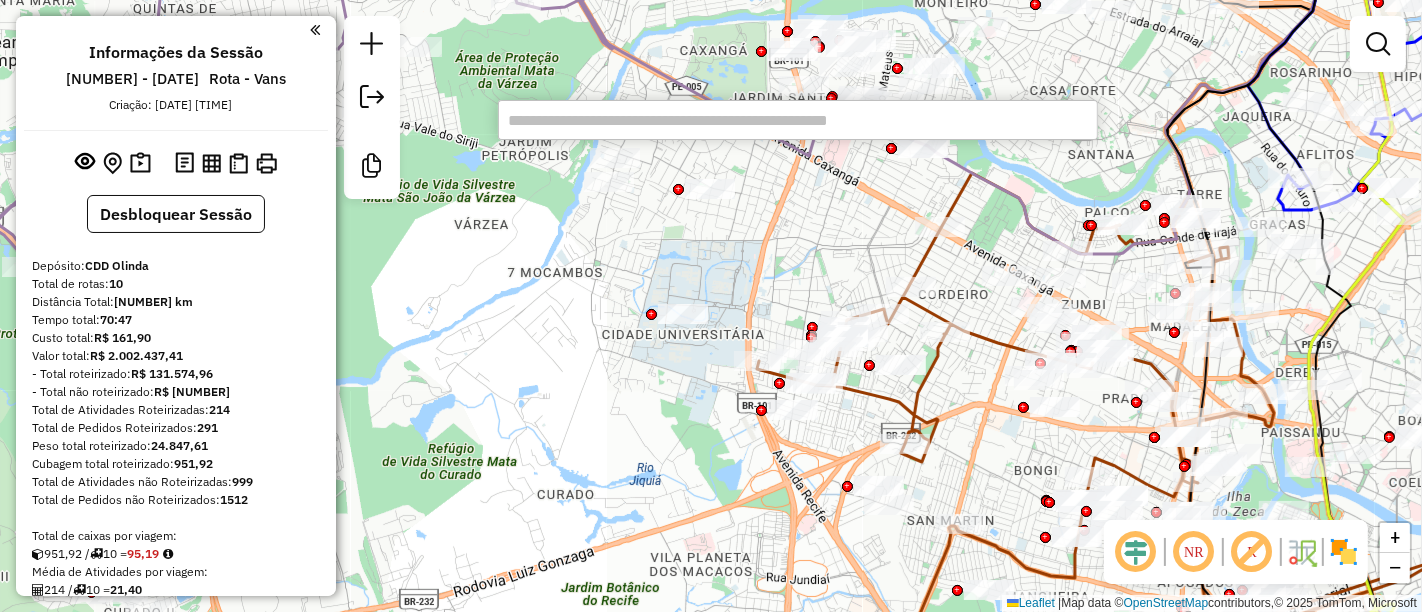 paste on "*****" 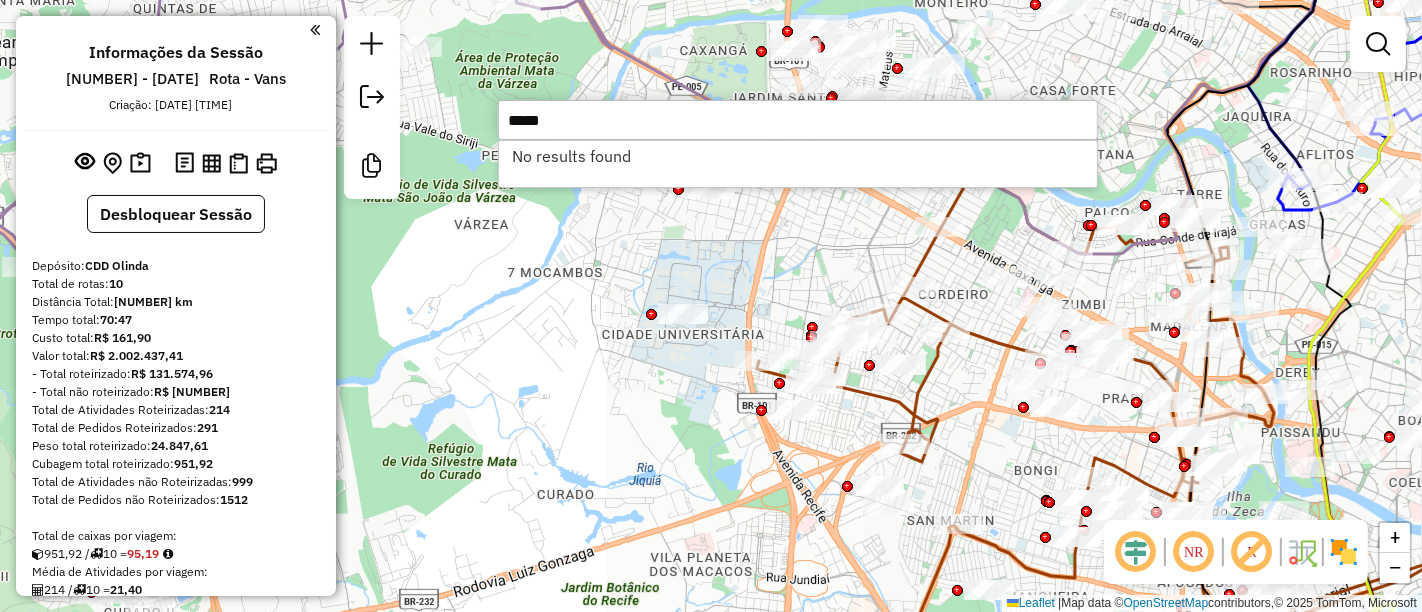 type on "*****" 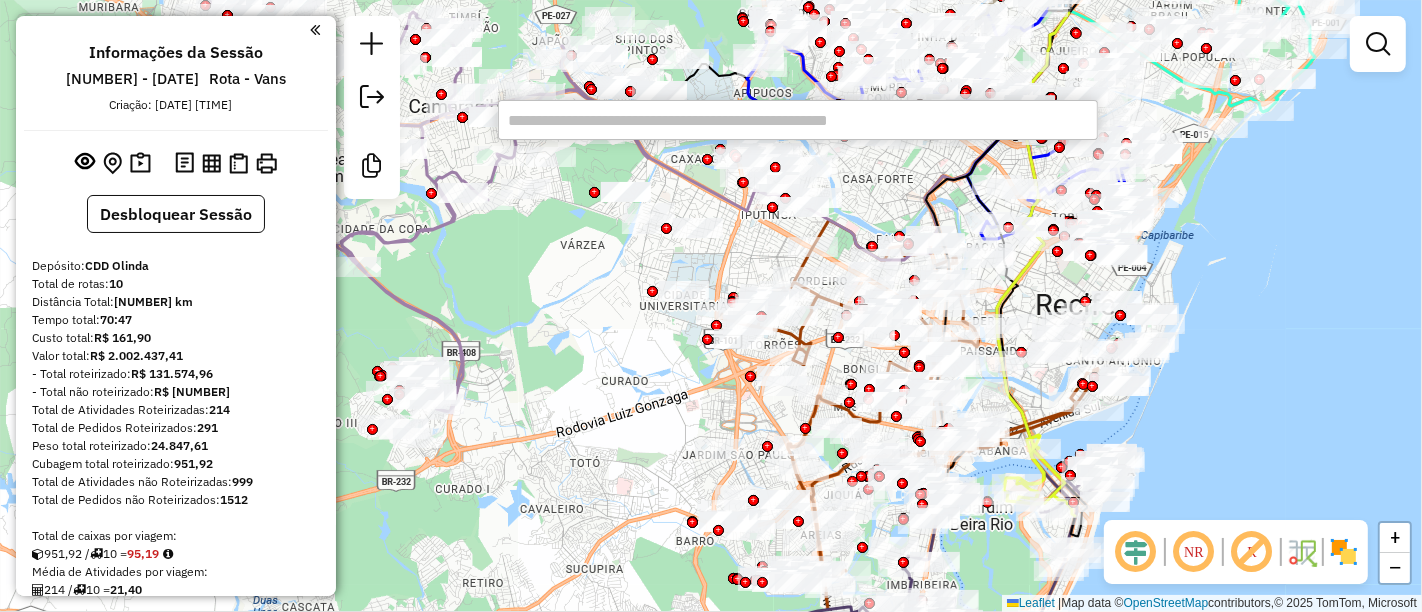 paste on "*****" 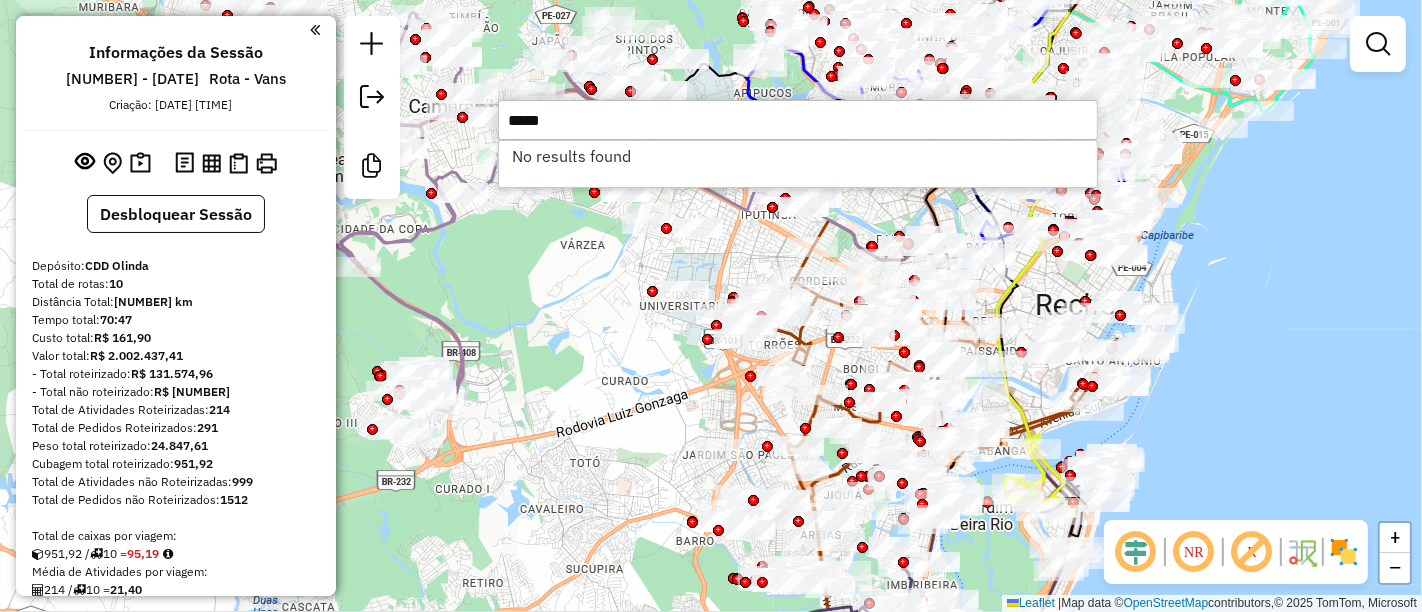 type on "*****" 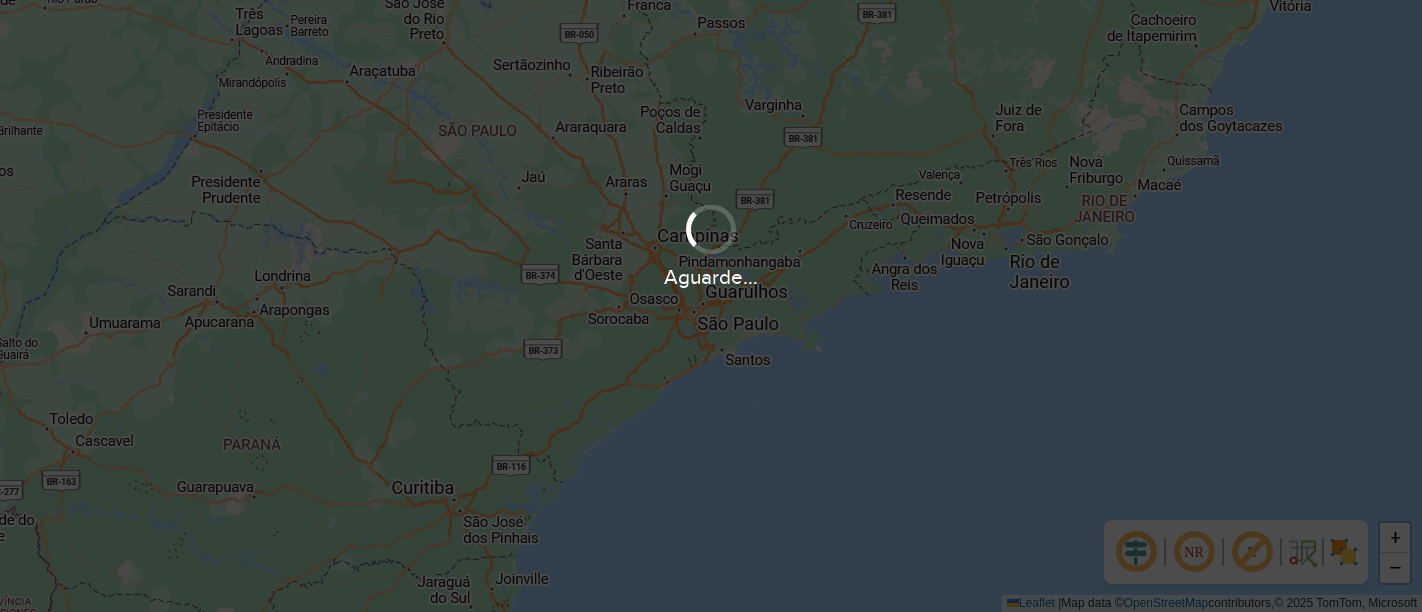 scroll, scrollTop: 0, scrollLeft: 0, axis: both 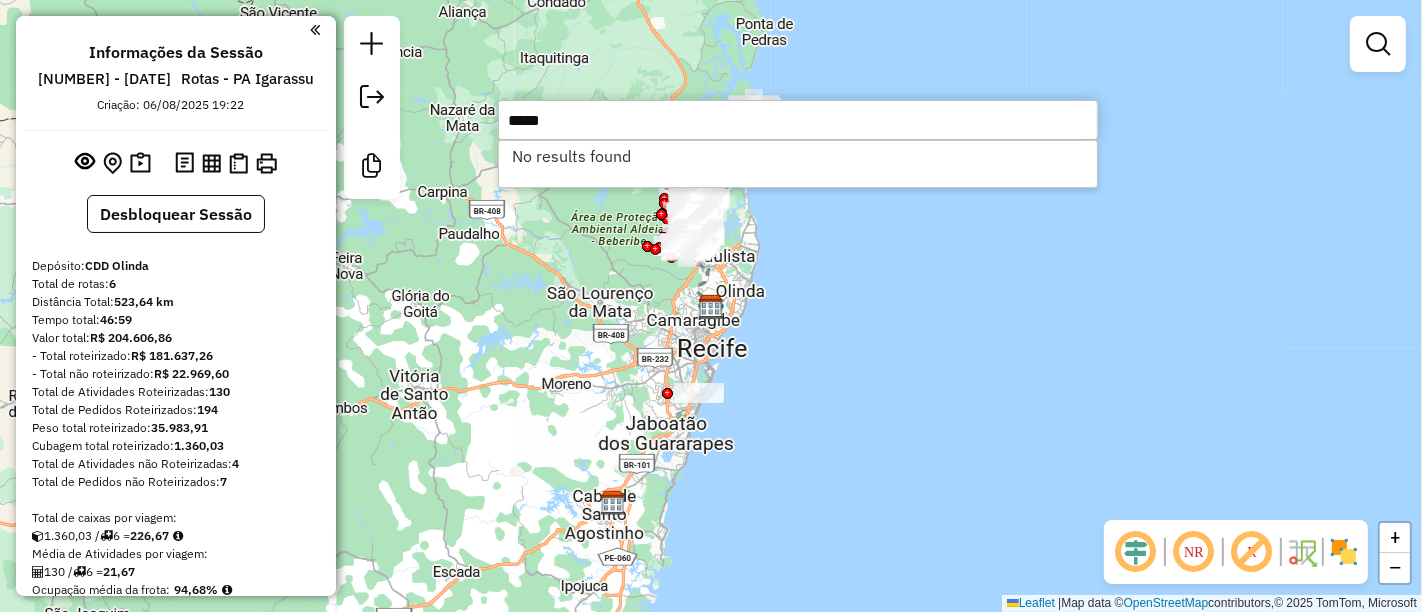 type on "*****" 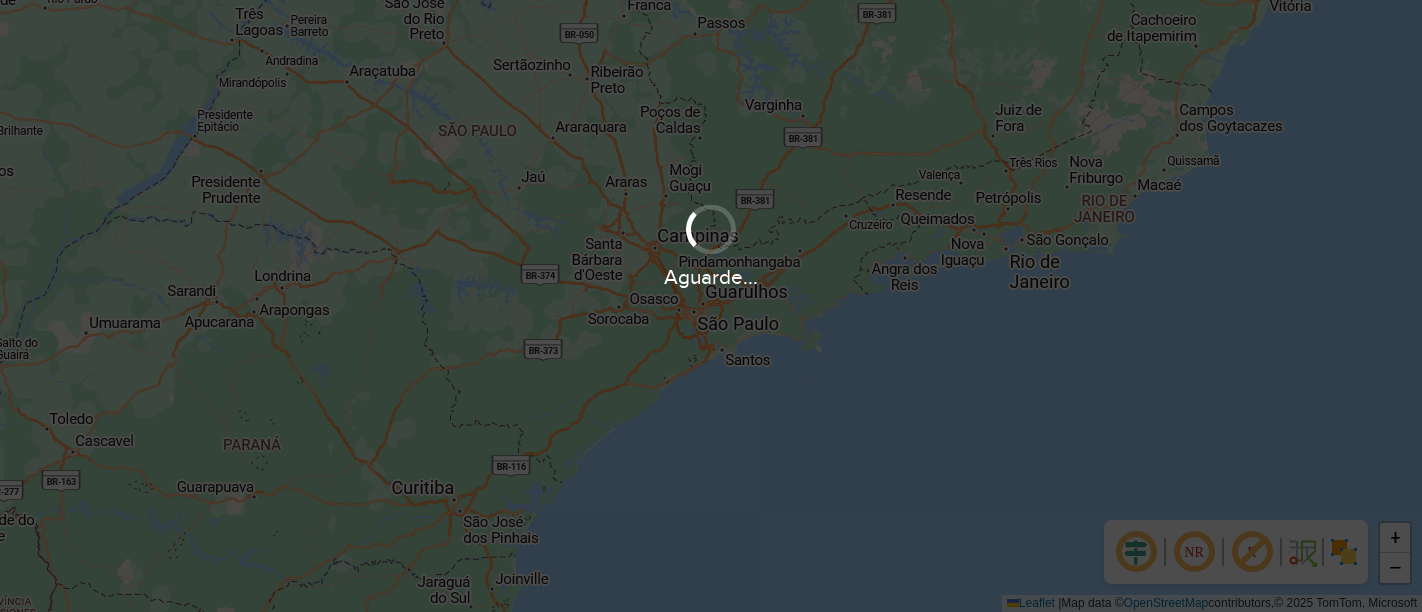 scroll, scrollTop: 0, scrollLeft: 0, axis: both 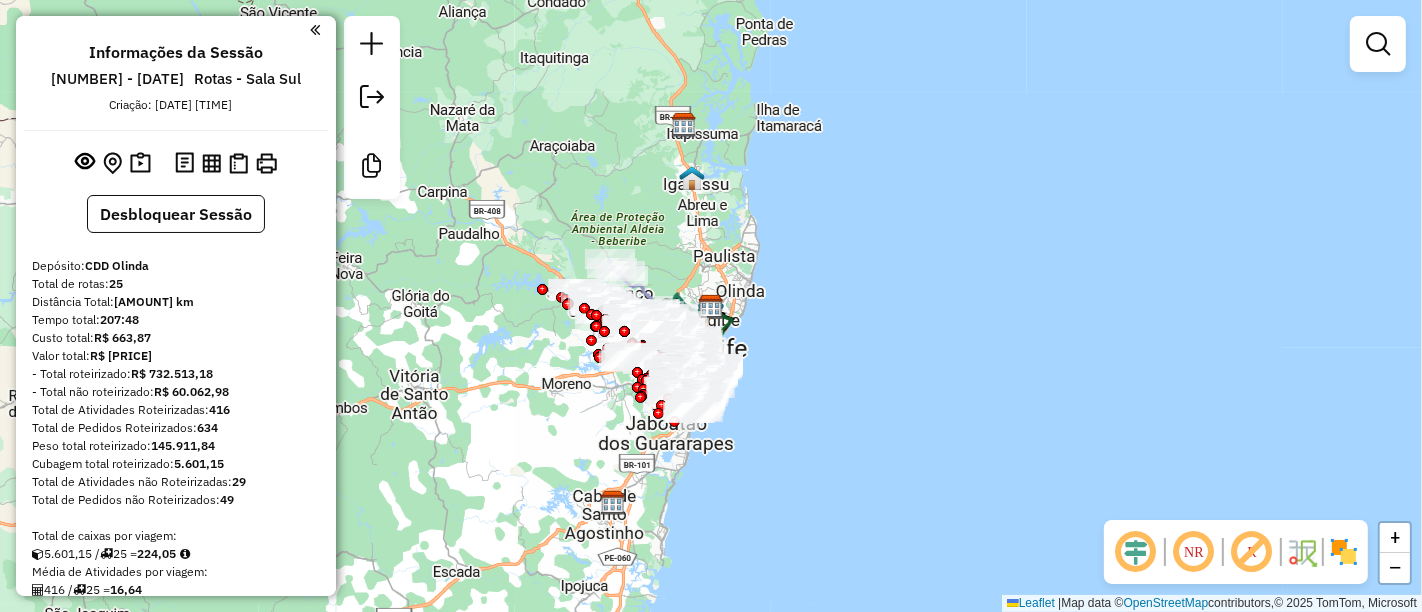 click 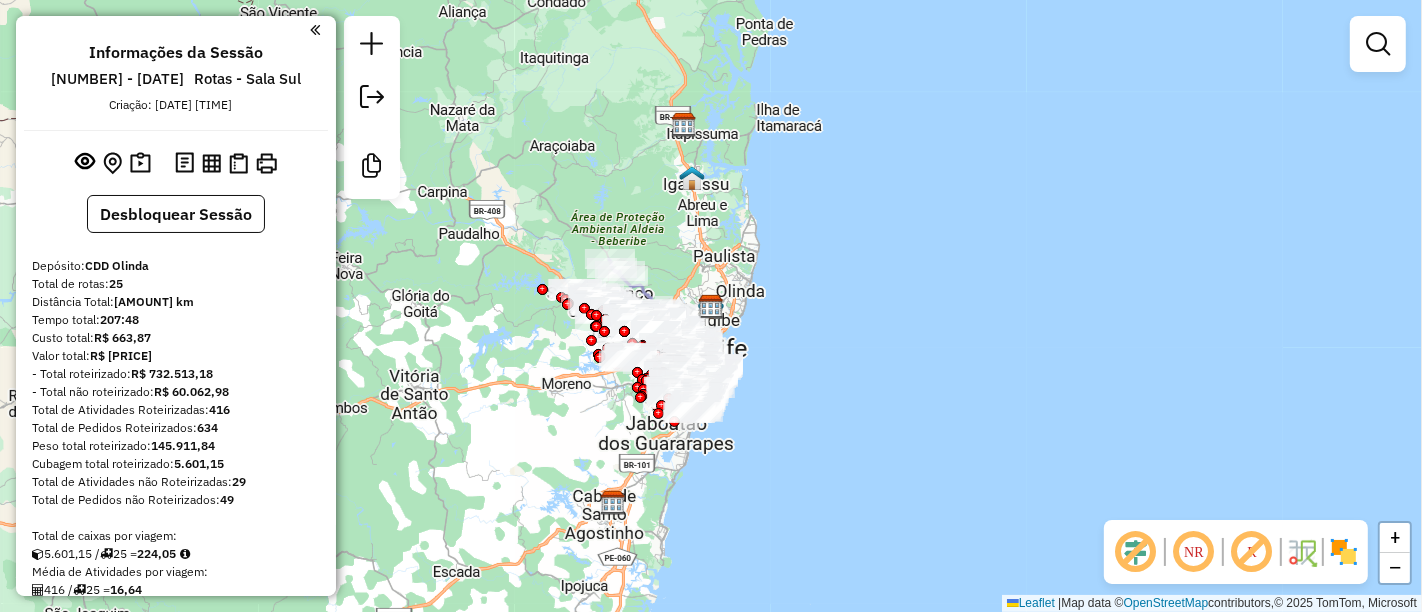 drag, startPoint x: 1259, startPoint y: 546, endPoint x: 1362, endPoint y: 557, distance: 103.58572 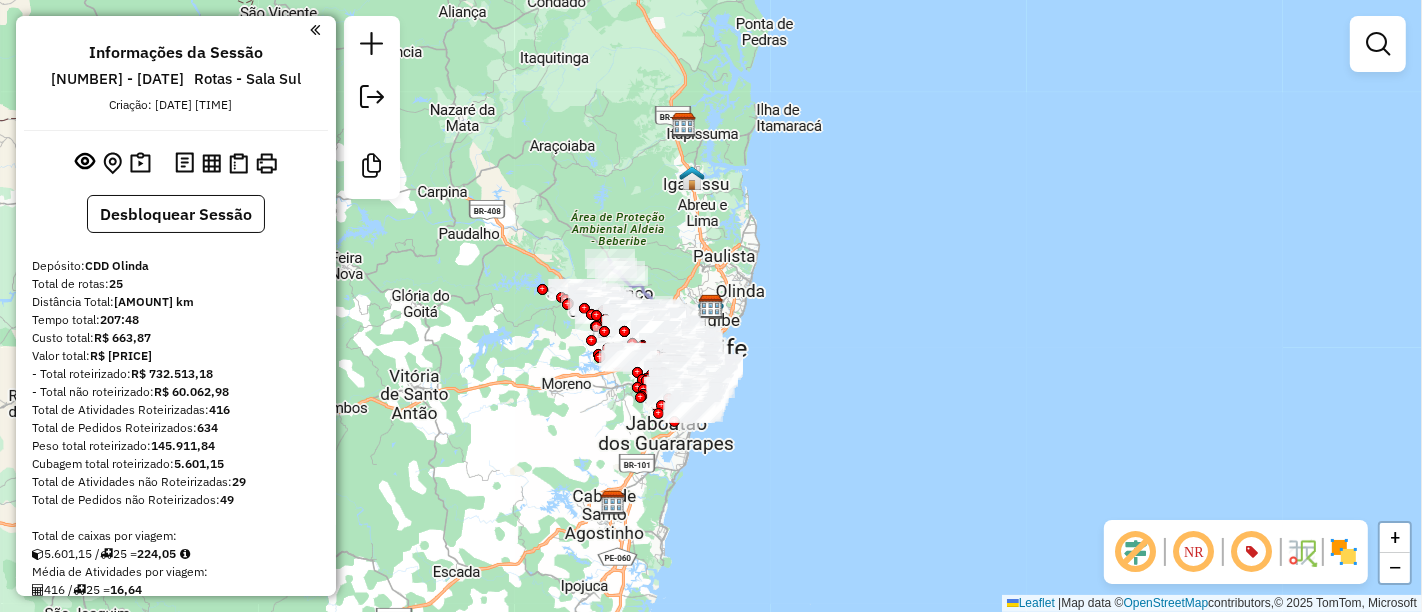 click 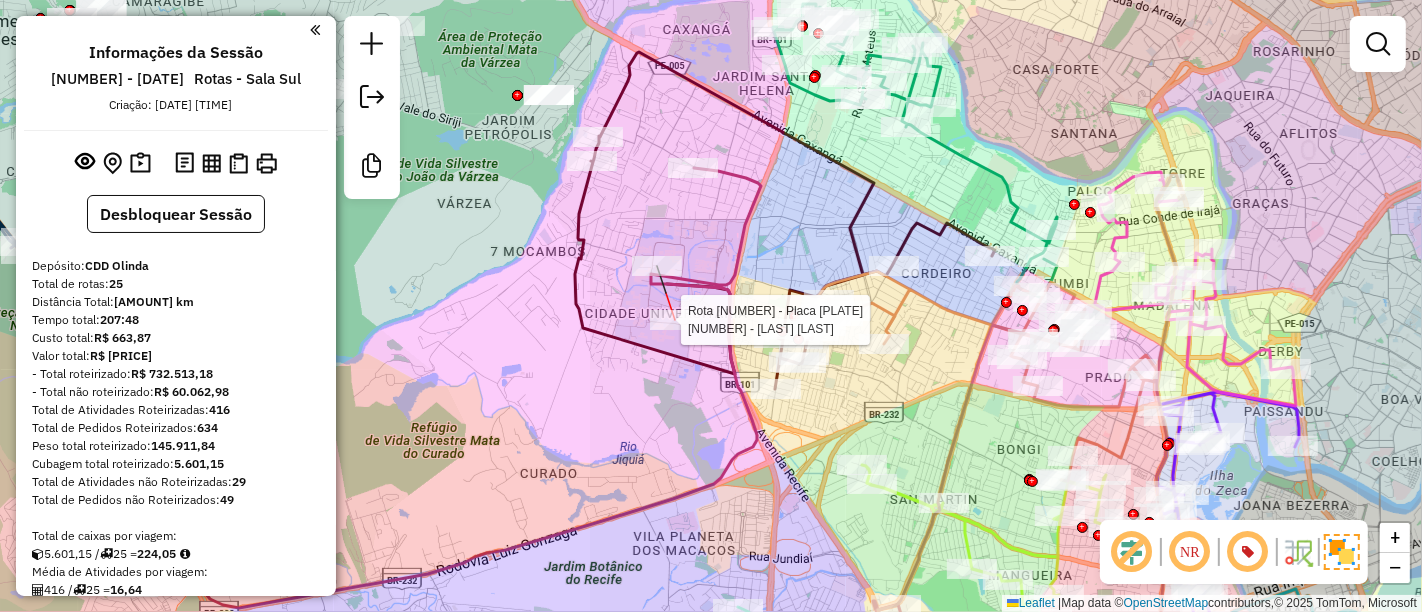 select on "**********" 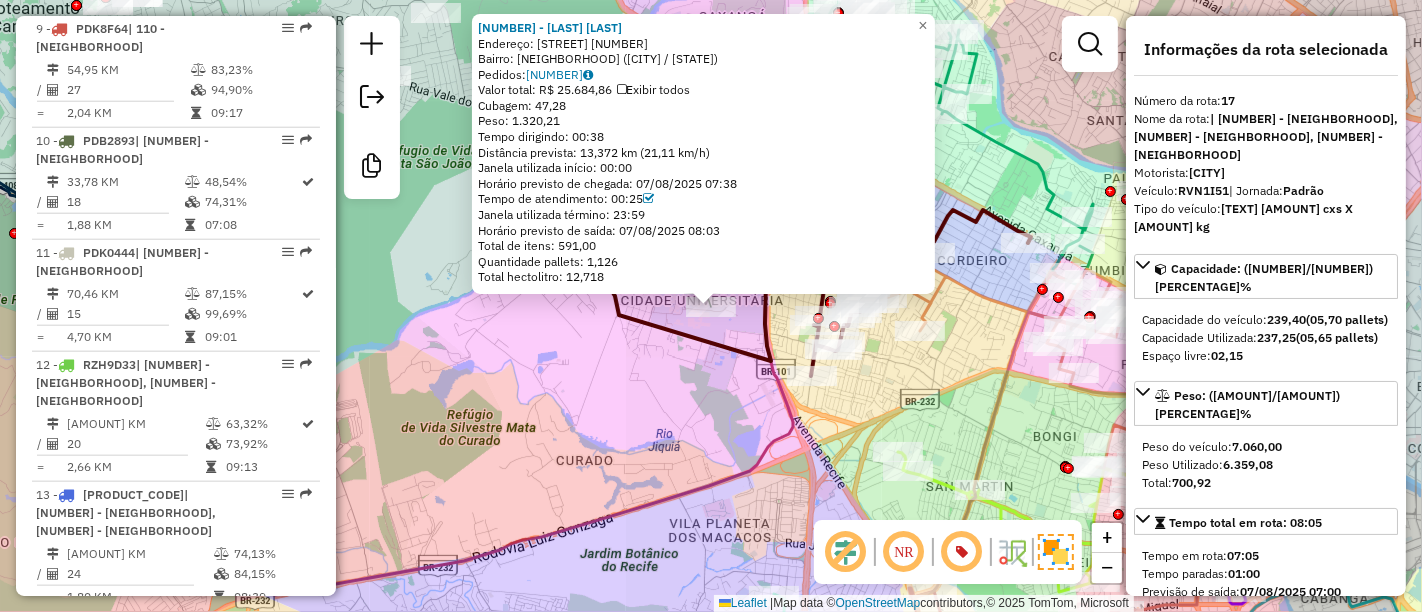 scroll, scrollTop: 2543, scrollLeft: 0, axis: vertical 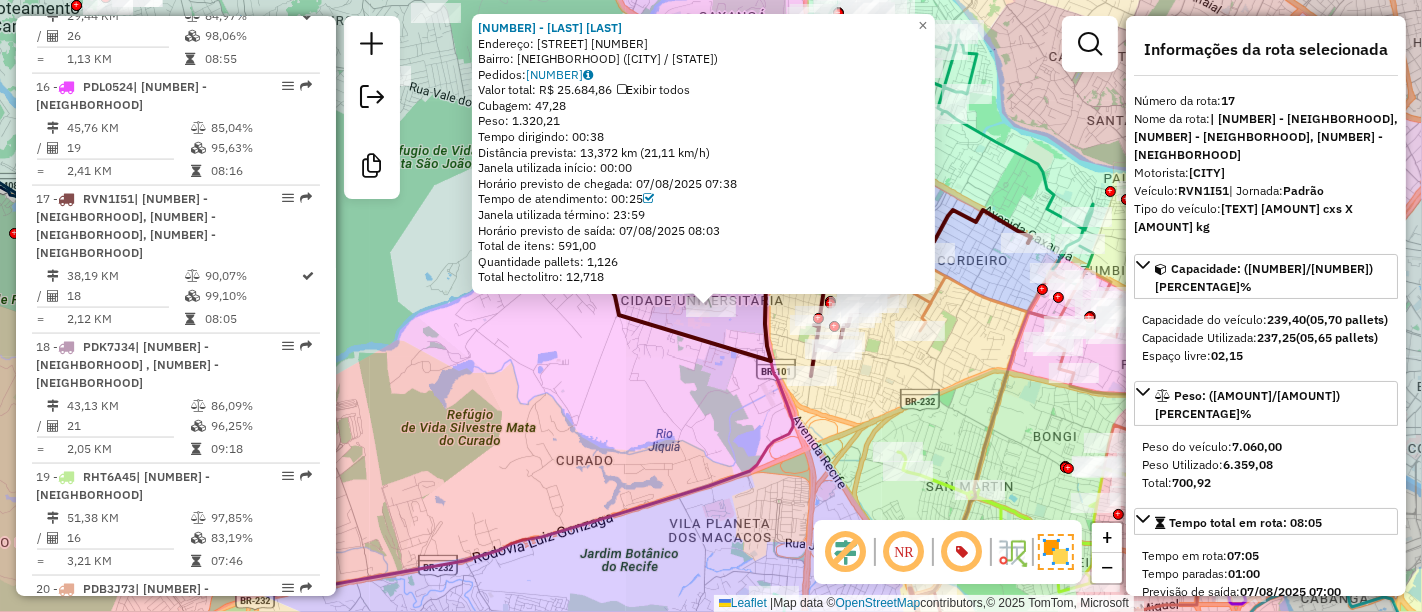 click on "54644574 - GOLARROLE CREW  Endereço:  DA ANGUSTURA 126   Bairro: AFLITOS (RECIFE / PE)   Pedidos:  07412187   Valor total: R$ 25.684,86   Exibir todos   Cubagem: 47,28  Peso: 1.320,21  Tempo dirigindo: 00:38   Distância prevista: 13,372 km (21,11 km/h)   Janela utilizada início: 00:00   Horário previsto de chegada: 07/08/2025 07:38   Tempo de atendimento: 00:25   Janela utilizada término: 23:59   Horário previsto de saída: 07/08/2025 08:03   Total de itens: 591,00   Quantidade pallets: 1,126   Total hectolitro: 12,718  × Janela de atendimento Grade de atendimento Capacidade Transportadoras Veículos Cliente Pedidos  Rotas Selecione os dias de semana para filtrar as janelas de atendimento  Seg   Ter   Qua   Qui   Sex   Sáb   Dom  Informe o período da janela de atendimento: De: Até:  Filtrar exatamente a janela do cliente  Considerar janela de atendimento padrão  Selecione os dias de semana para filtrar as grades de atendimento  Seg   Ter   Qua   Qui   Sex   Sáb   Dom   Peso mínimo:   De:   Até:" 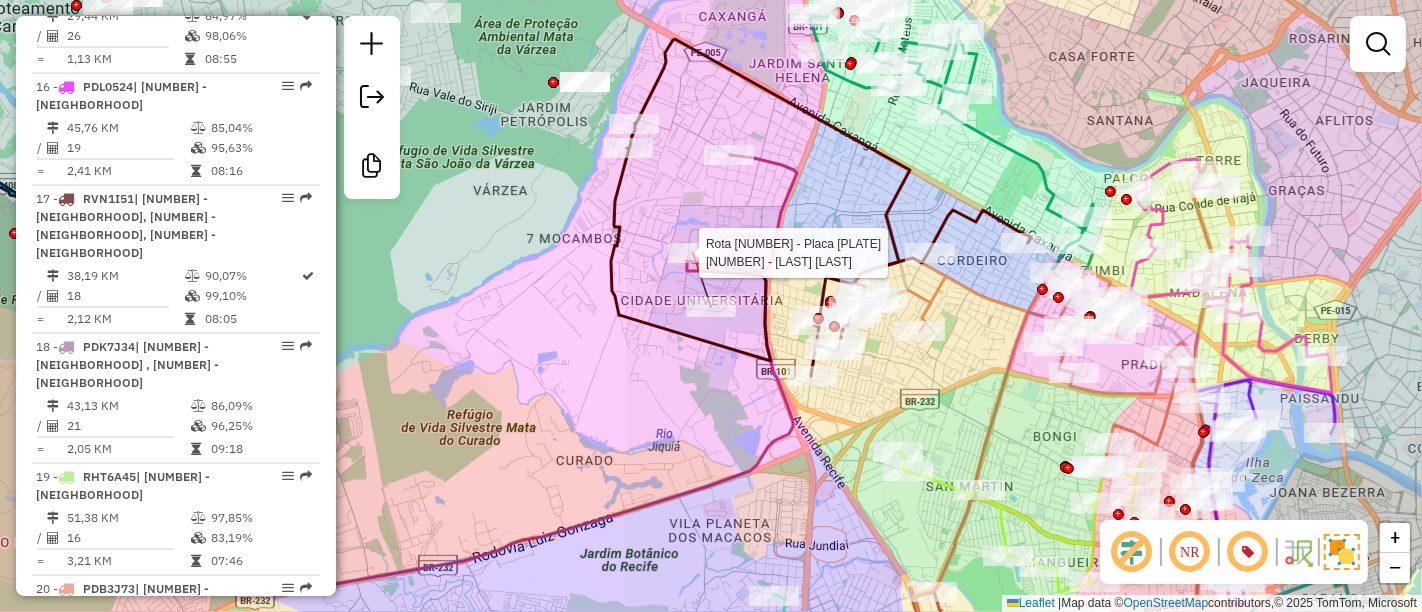 select on "**********" 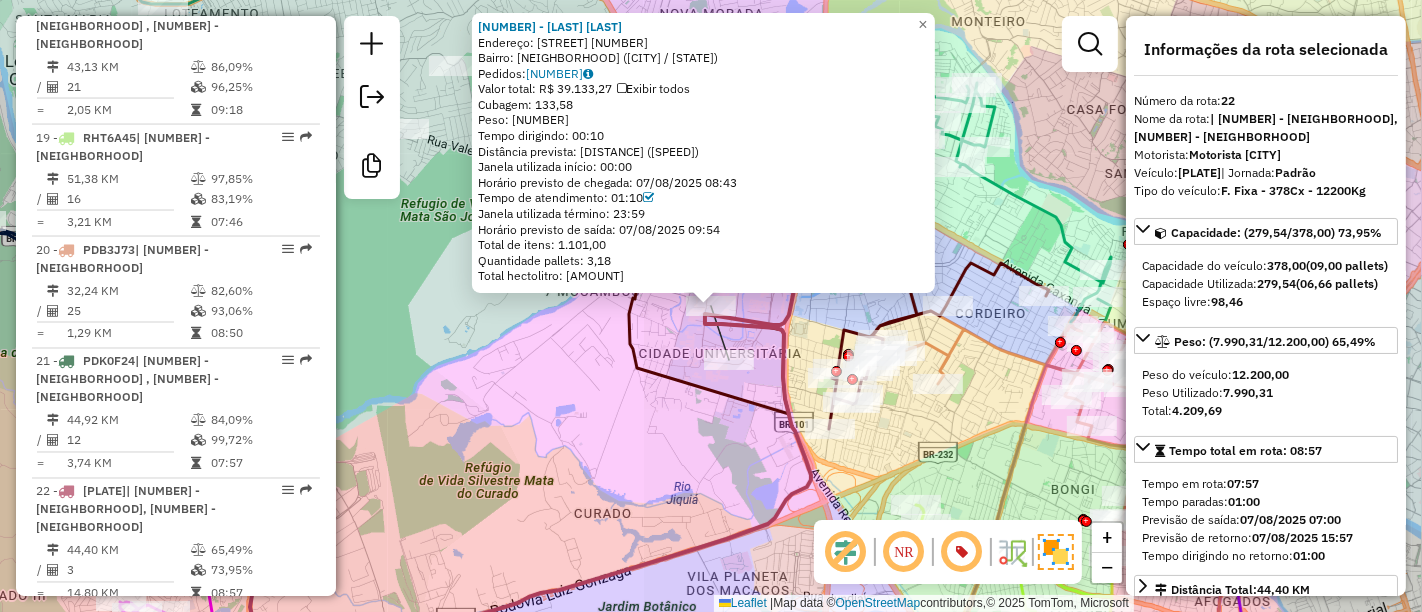 scroll, scrollTop: 3066, scrollLeft: 0, axis: vertical 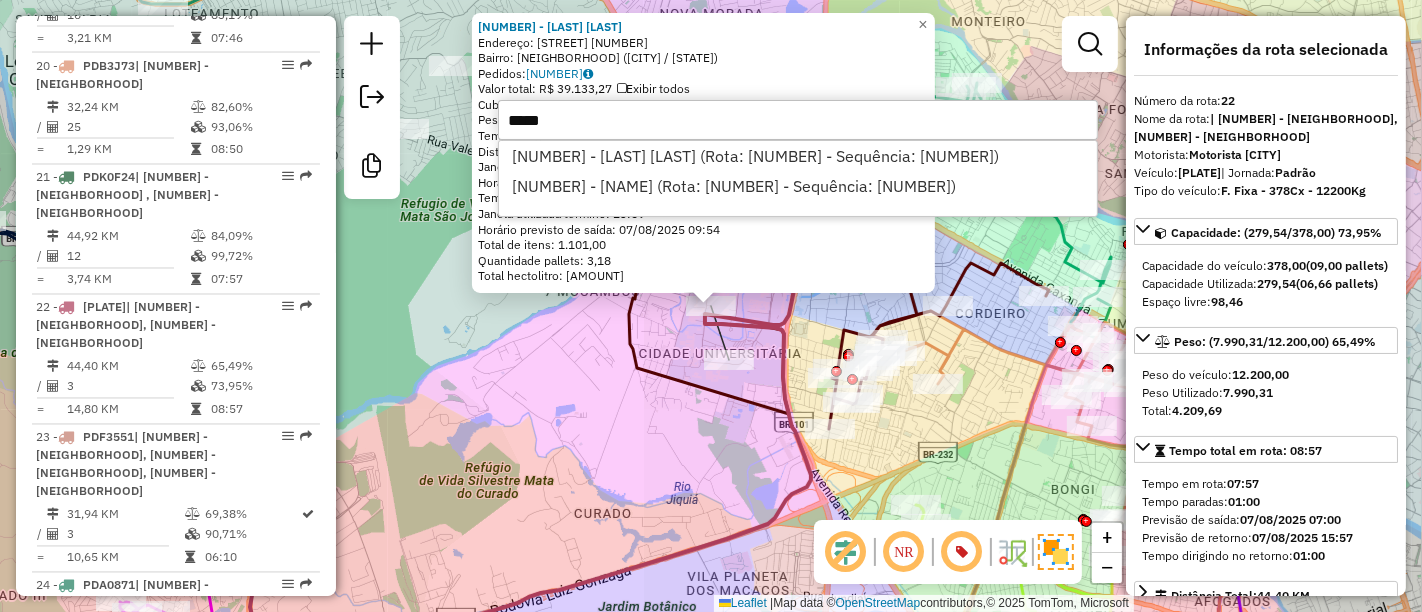 click on "*****" at bounding box center [798, 120] 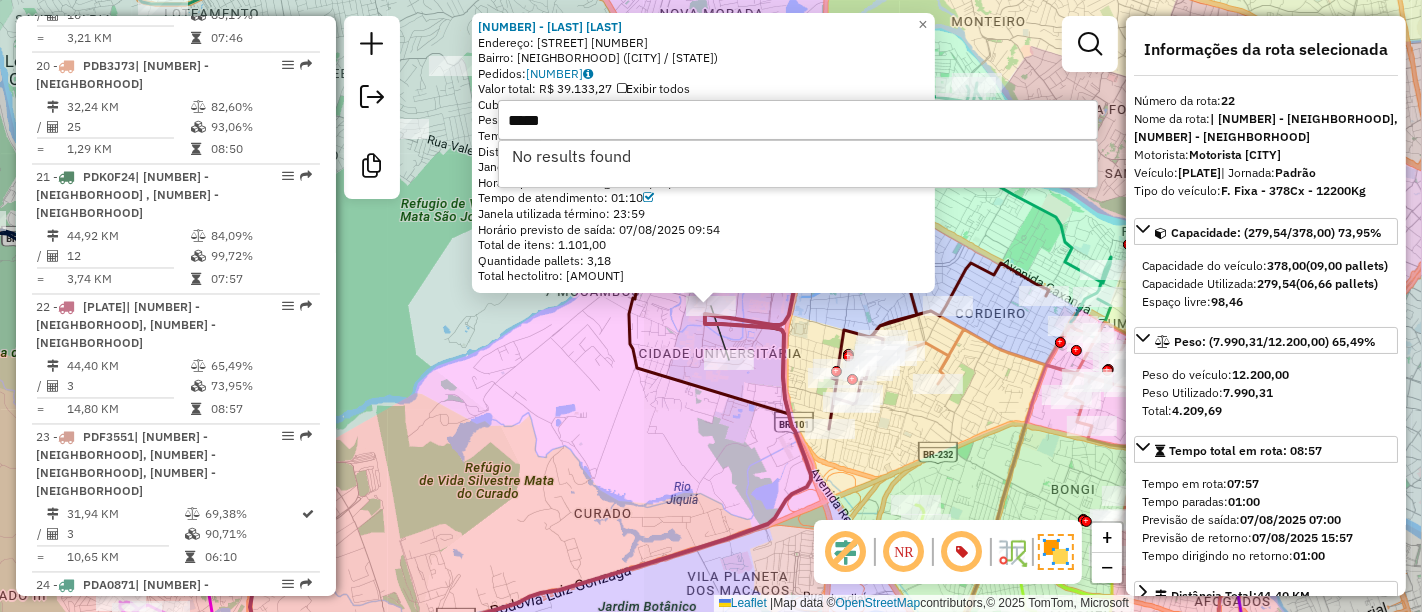 type on "*****" 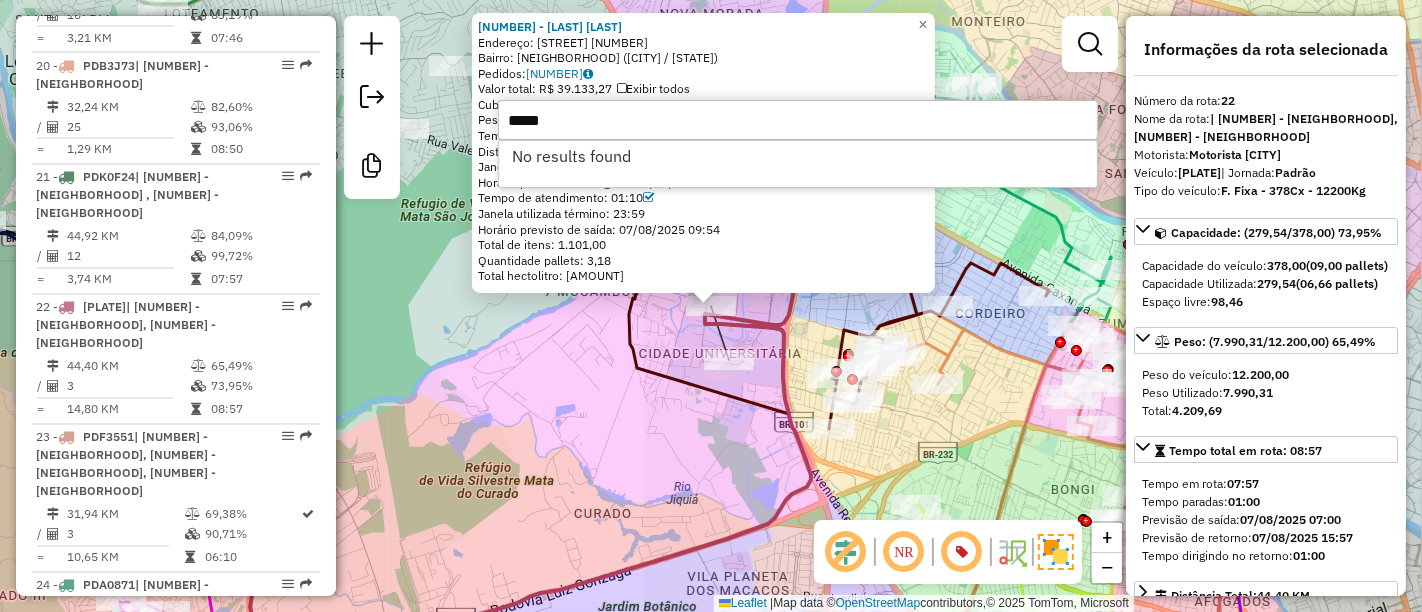 click on "54644574 - GOLARROLE CREW  Endereço:  DA ANGUSTURA 126   Bairro: AFLITOS (RECIFE / PE)   Pedidos:  07412208   Valor total: R$ 39.133,27   Exibir todos   Cubagem: 133,58  Peso: 3.944,41  Tempo dirigindo: 00:10   Distância prevista: 2,633 km (15,80 km/h)   Janela utilizada início: 00:00   Horário previsto de chegada: 07/08/2025 08:43   Tempo de atendimento: 01:10   Janela utilizada término: 23:59   Horário previsto de saída: 07/08/2025 09:54   Total de itens: 1.101,00   Quantidade pallets: 3,18   Total hectolitro: 37,006  × Janela de atendimento Grade de atendimento Capacidade Transportadoras Veículos Cliente Pedidos  Rotas Selecione os dias de semana para filtrar as janelas de atendimento  Seg   Ter   Qua   Qui   Sex   Sáb   Dom  Informe o período da janela de atendimento: De: Até:  Filtrar exatamente a janela do cliente  Considerar janela de atendimento padrão  Selecione os dias de semana para filtrar as grades de atendimento  Seg   Ter   Qua   Qui   Sex   Sáb   Dom   Peso mínimo:   De:   De:" 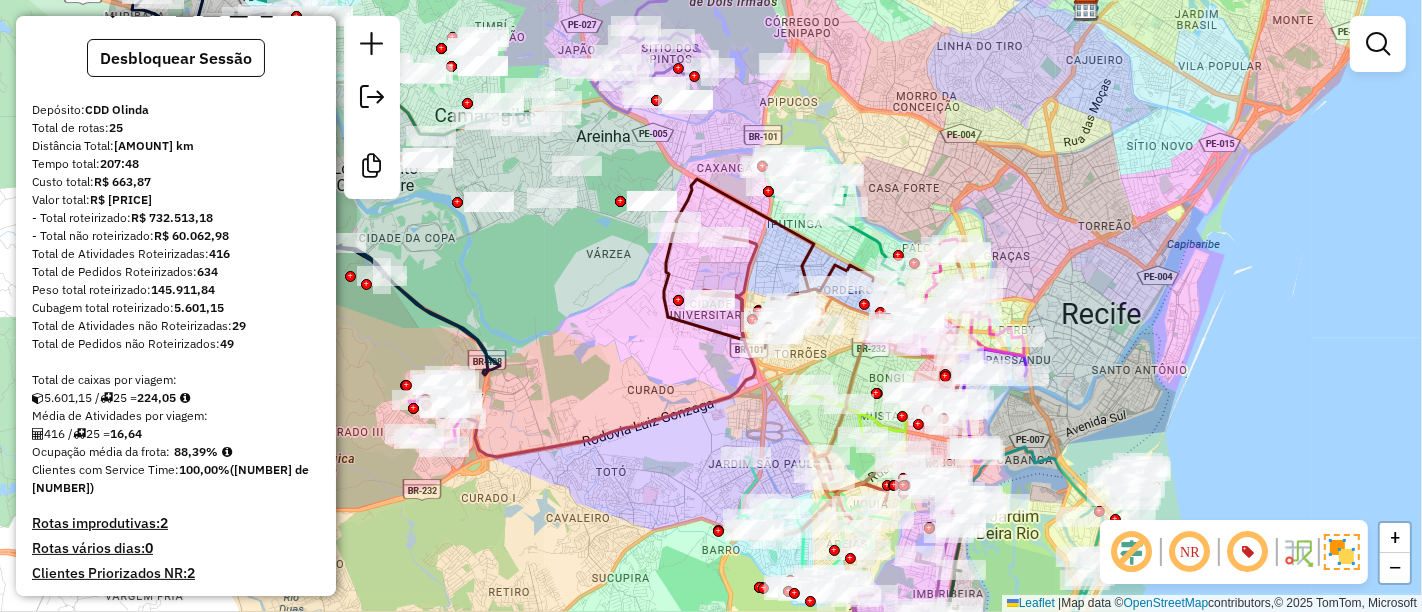 scroll, scrollTop: 0, scrollLeft: 0, axis: both 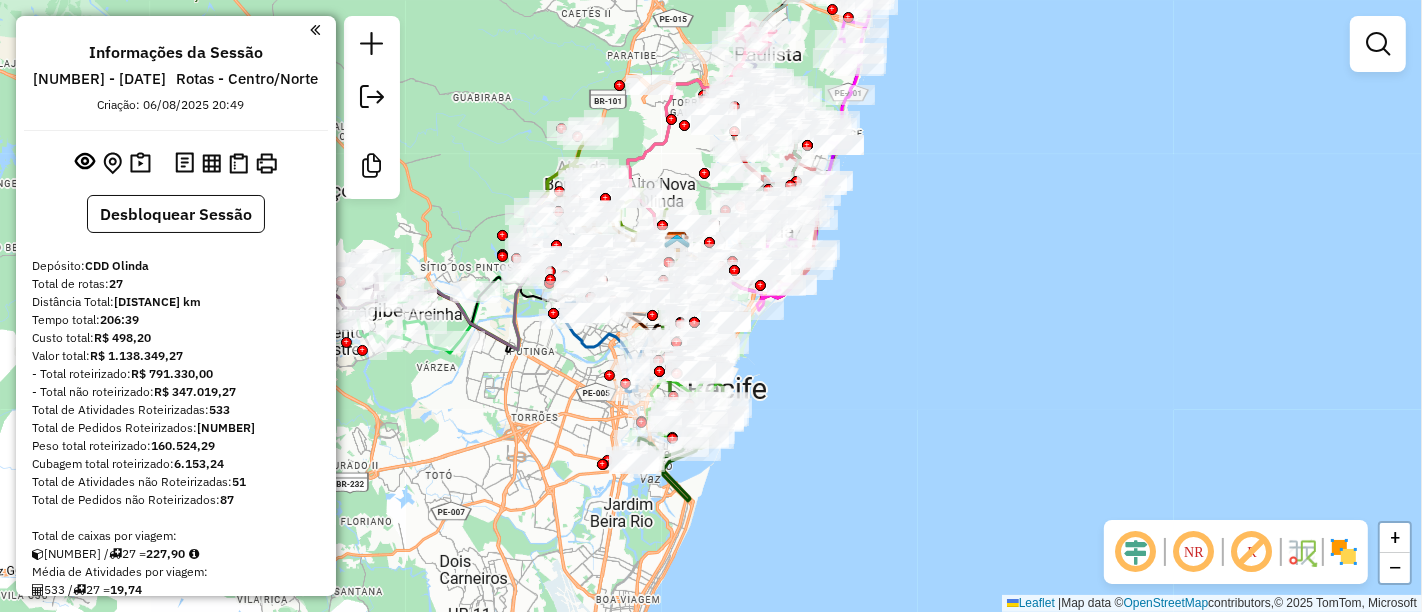 click 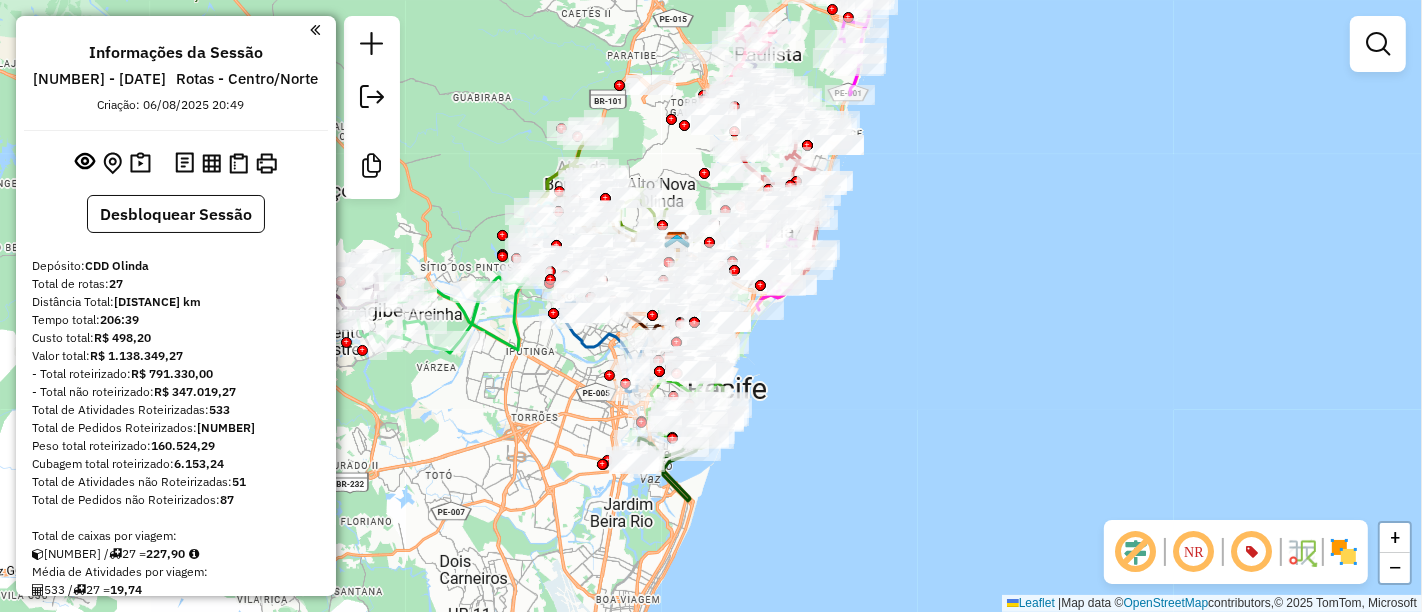 click 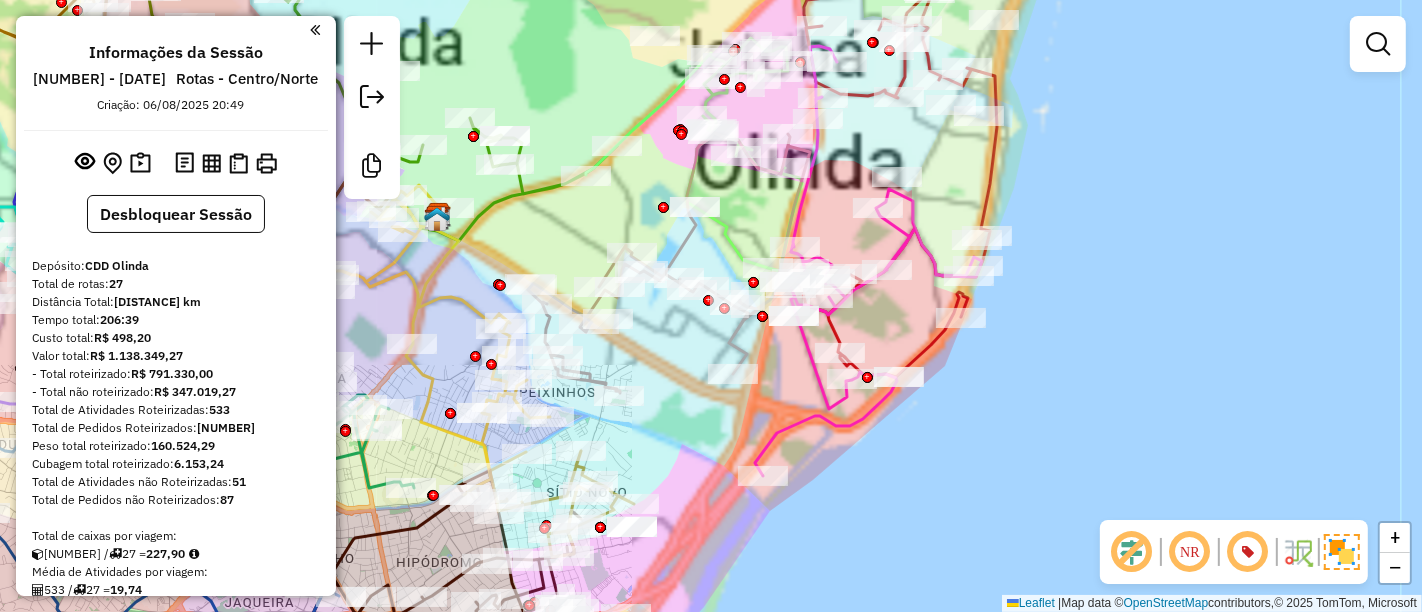 click 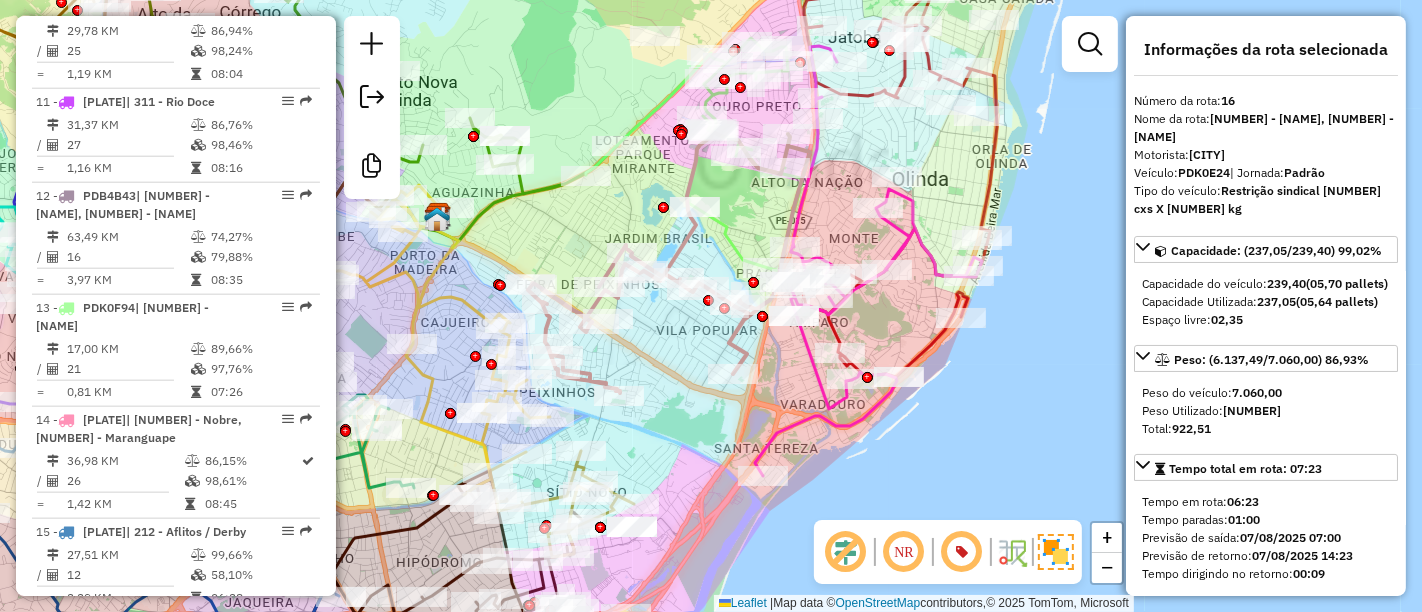scroll, scrollTop: 2469, scrollLeft: 0, axis: vertical 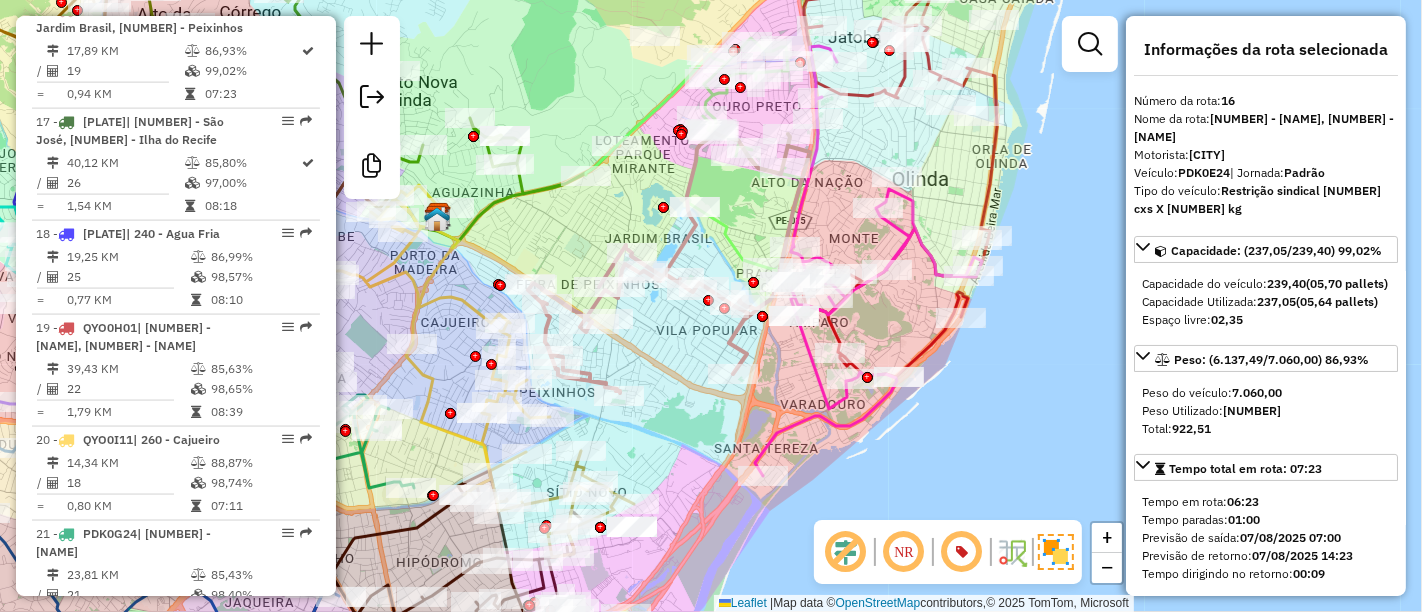 click 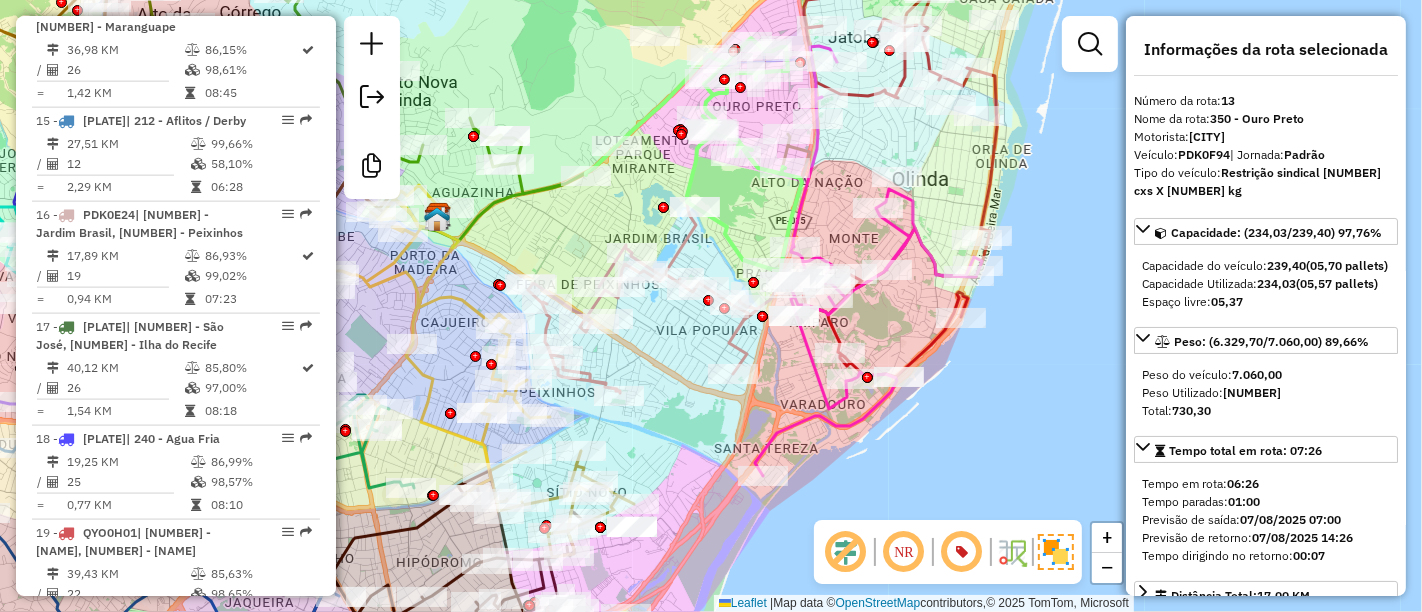 scroll, scrollTop: 2153, scrollLeft: 0, axis: vertical 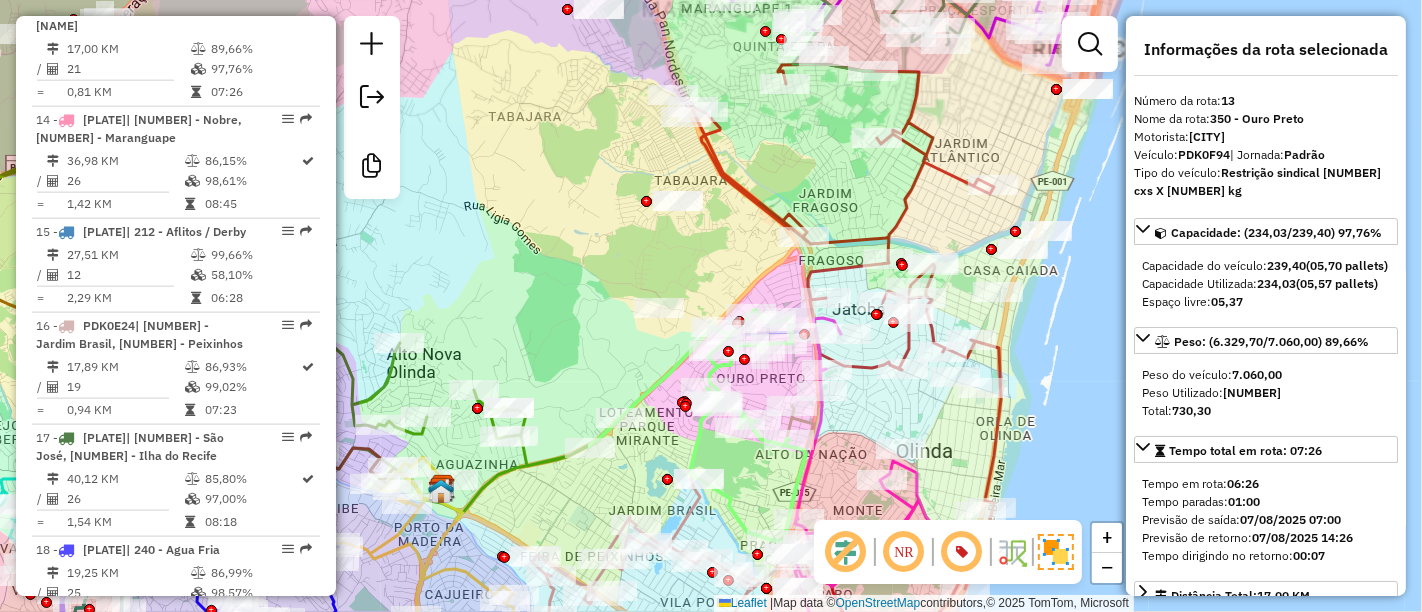 click 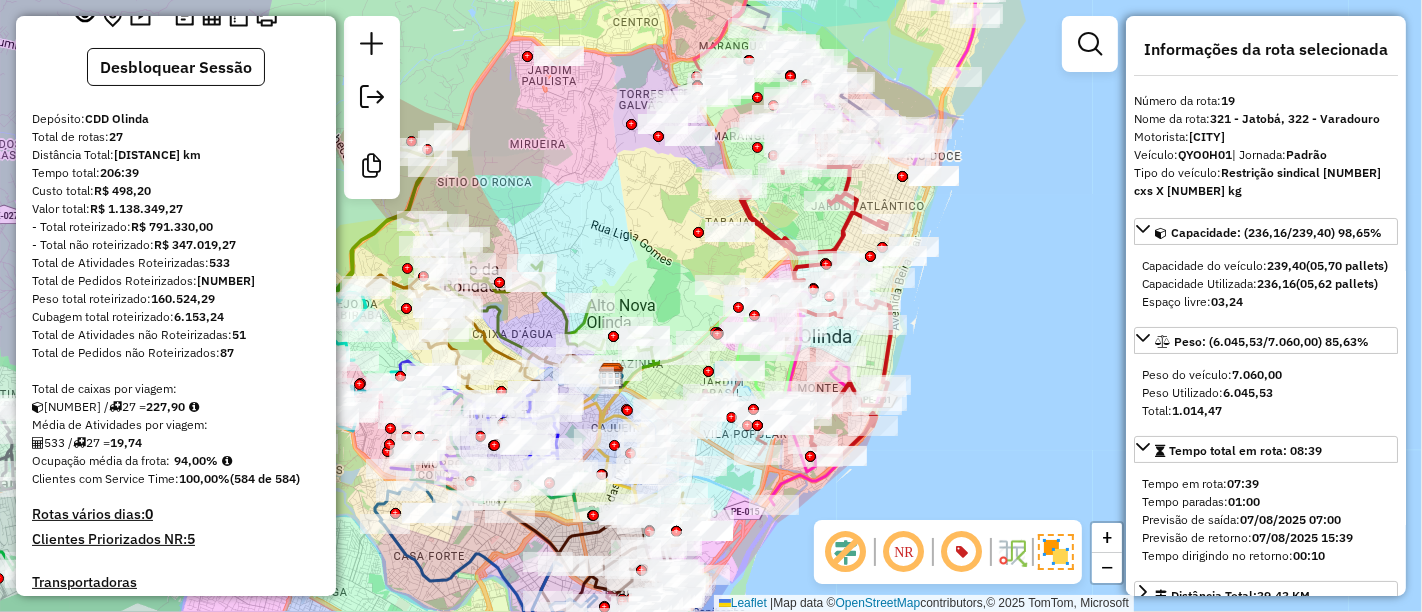 scroll, scrollTop: 0, scrollLeft: 0, axis: both 